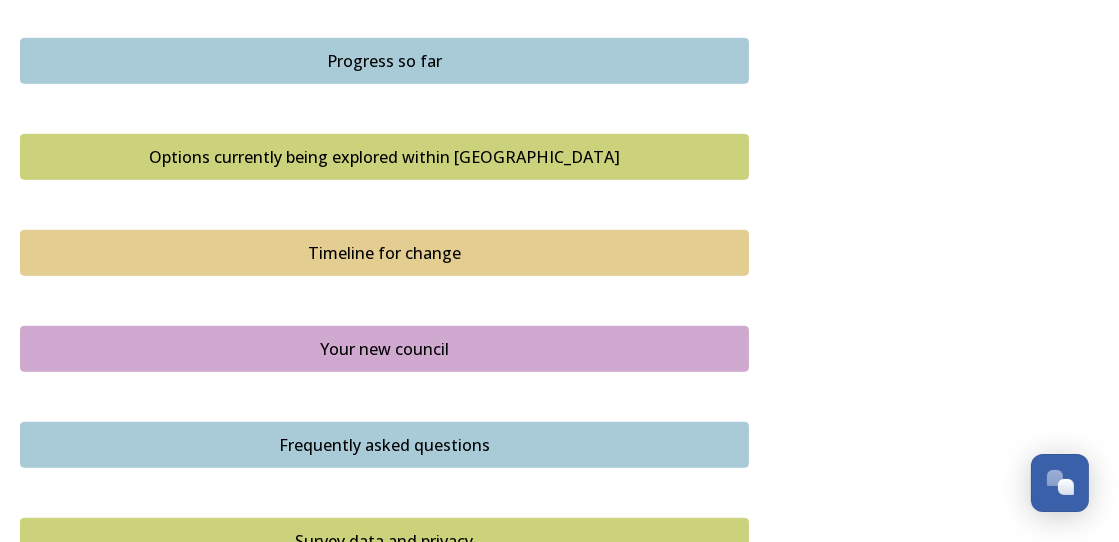 scroll, scrollTop: 1083, scrollLeft: 0, axis: vertical 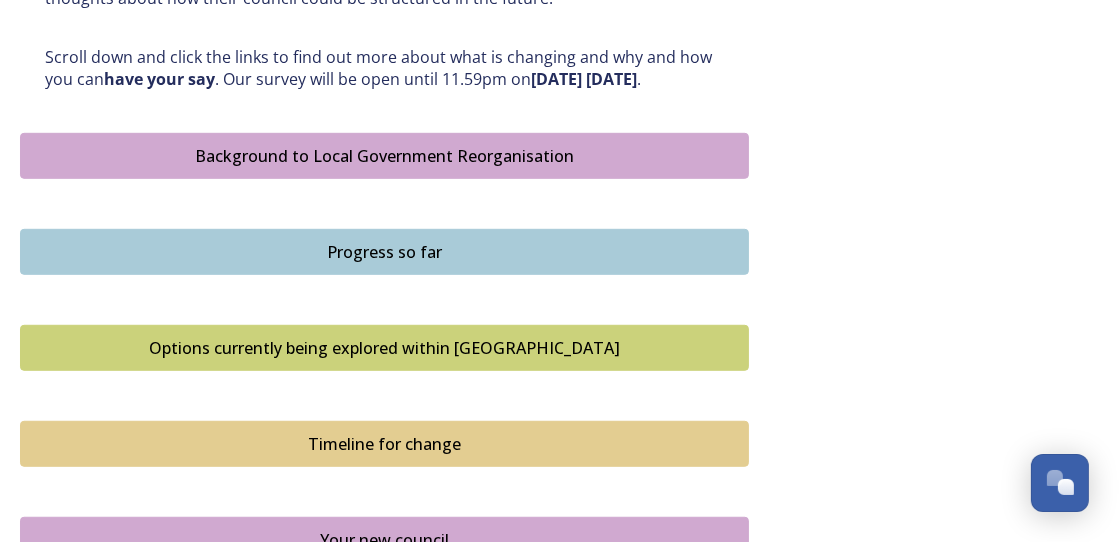 click on "Background to Local Government Reorganisation" at bounding box center (384, 156) 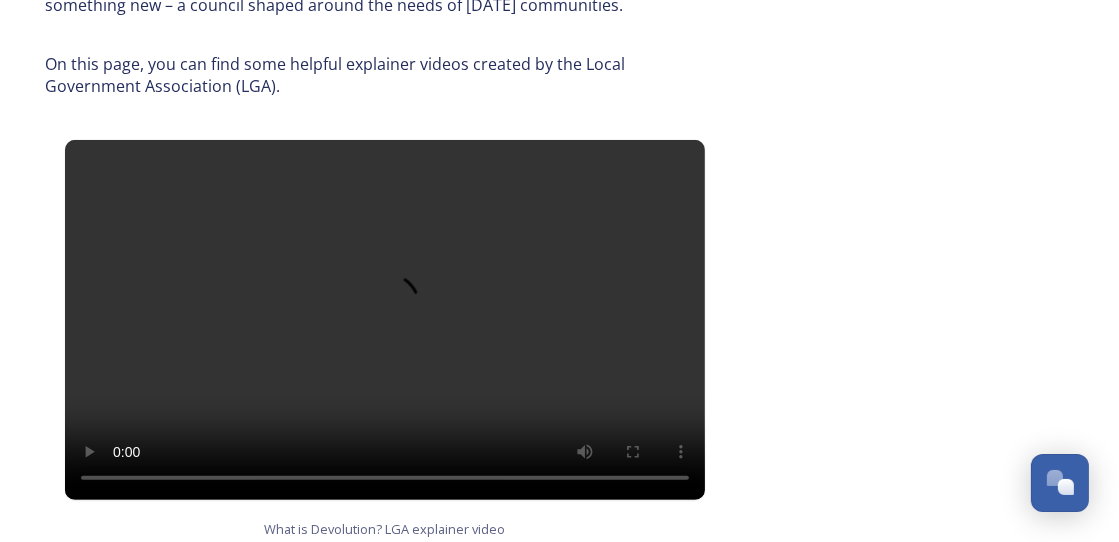 scroll, scrollTop: 1166, scrollLeft: 0, axis: vertical 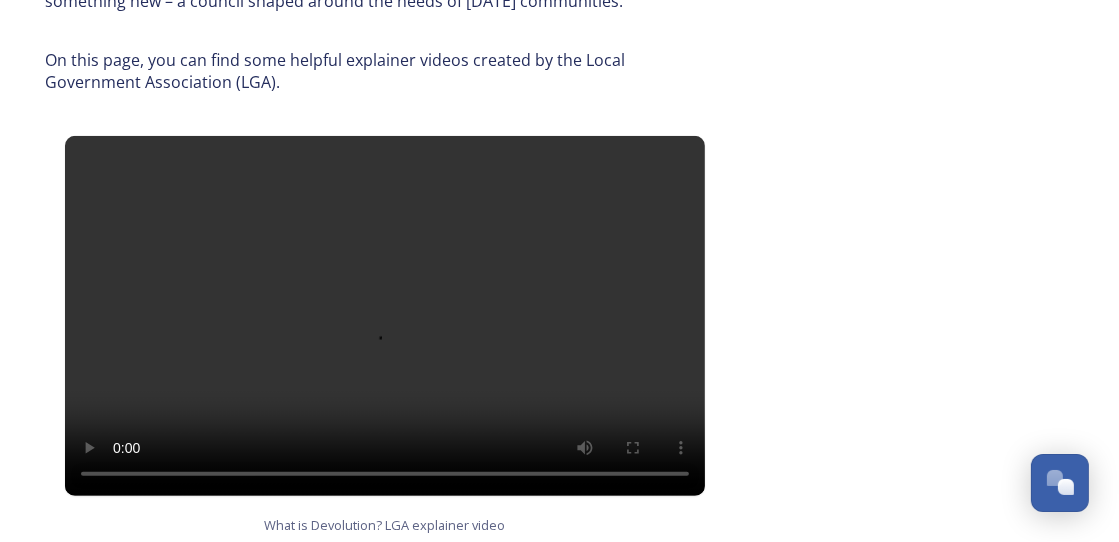 click on "Background to Local Government Reorganisation In West Sussex, we have a local government structure with a county council and district and borough councils (a two-tier structure).   West Sussex County Council covers the whole of the county and delivers services, such as education, roads, children’s services and social care. West Sussex also has district and borough councils, that do things like collect bins, help people find homes, give permission for building projects, help to make where we live better by improving our towns and villages, as well as providing other services such as licensing, environmental health and community safety. The list of what councils deliver is long, and this is just a snapshot.   In some towns and villages, there are also smaller town and parish councils that provide services such as allotments, some play areas and consultation on planning.  You can read more about what each type of council is responsible for here.    What is Devolution? LGA explainer video   Participate" at bounding box center [559, 287] 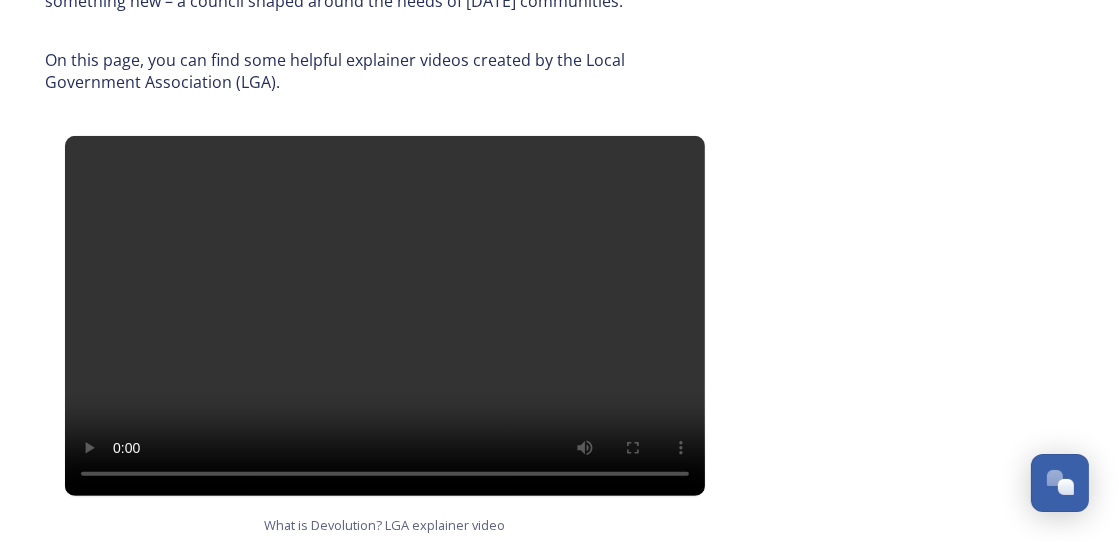 click on "Background to Local Government Reorganisation In West Sussex, we have a local government structure with a county council and district and borough councils (a two-tier structure).   West Sussex County Council covers the whole of the county and delivers services, such as education, roads, children’s services and social care. West Sussex also has district and borough councils, that do things like collect bins, help people find homes, give permission for building projects, help to make where we live better by improving our towns and villages, as well as providing other services such as licensing, environmental health and community safety. The list of what councils deliver is long, and this is just a snapshot.   In some towns and villages, there are also smaller town and parish councils that provide services such as allotments, some play areas and consultation on planning.  You can read more about what each type of council is responsible for here.    What is Devolution? LGA explainer video   Participate" at bounding box center (559, 287) 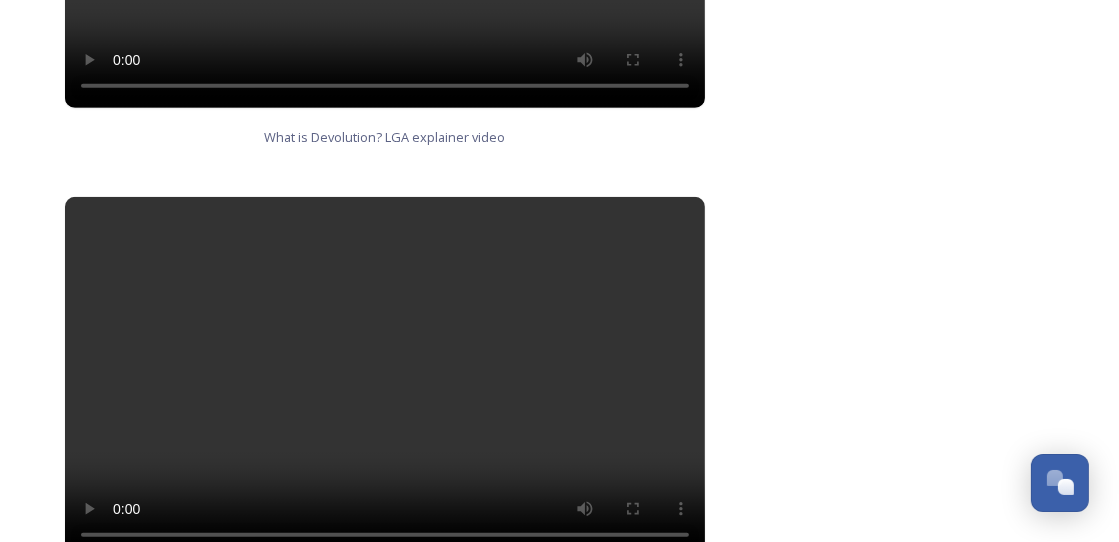 scroll, scrollTop: 1583, scrollLeft: 0, axis: vertical 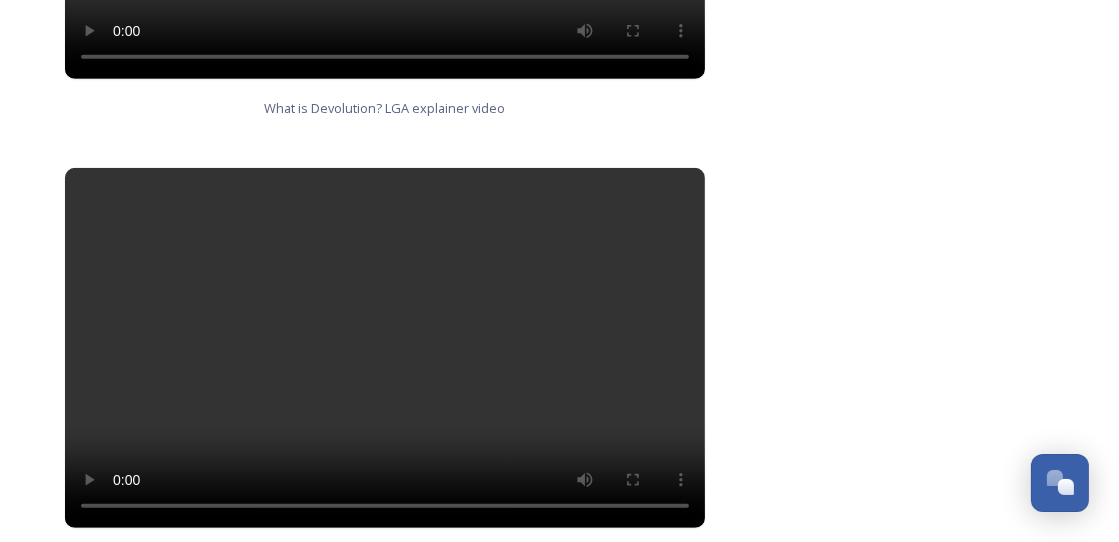 click at bounding box center (385, 348) 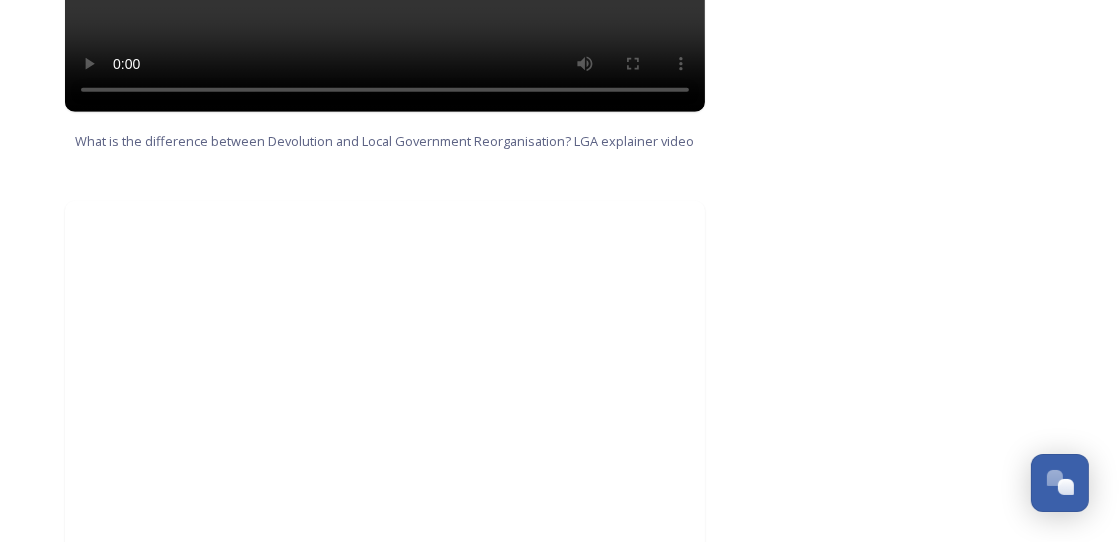 scroll, scrollTop: 1583, scrollLeft: 0, axis: vertical 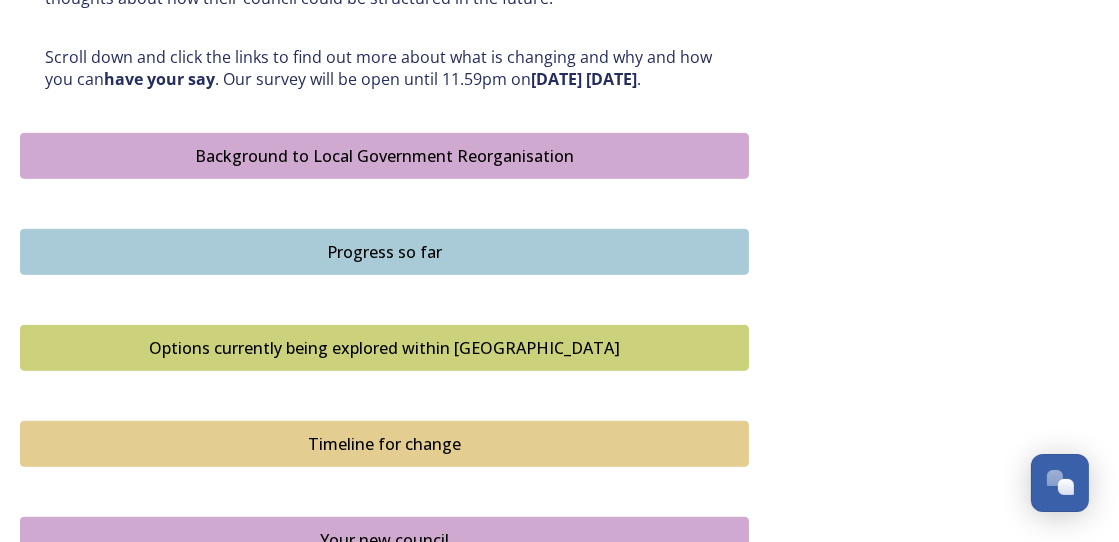 click on "Progress so far" at bounding box center (384, 252) 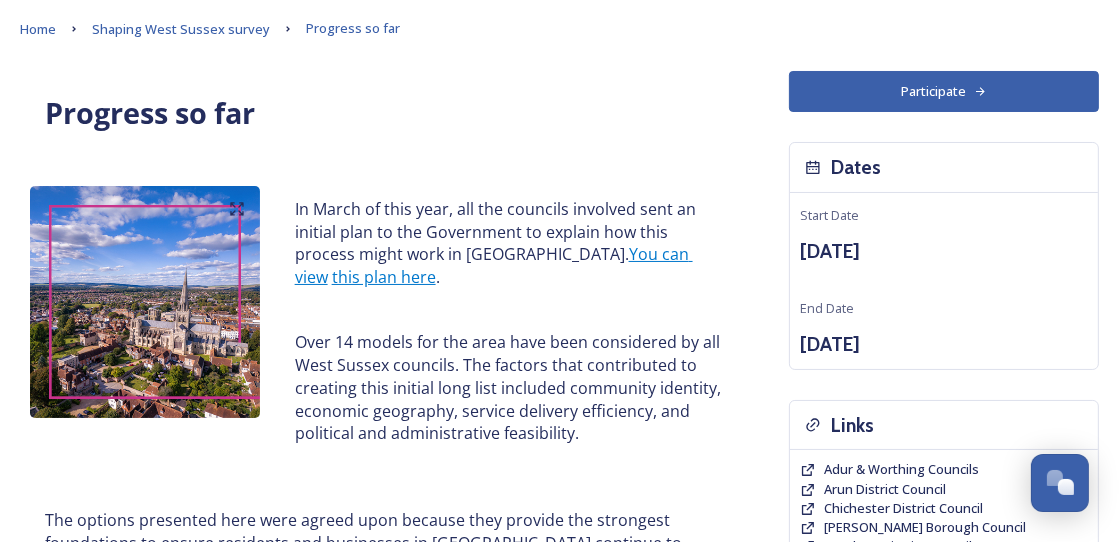 scroll, scrollTop: 166, scrollLeft: 0, axis: vertical 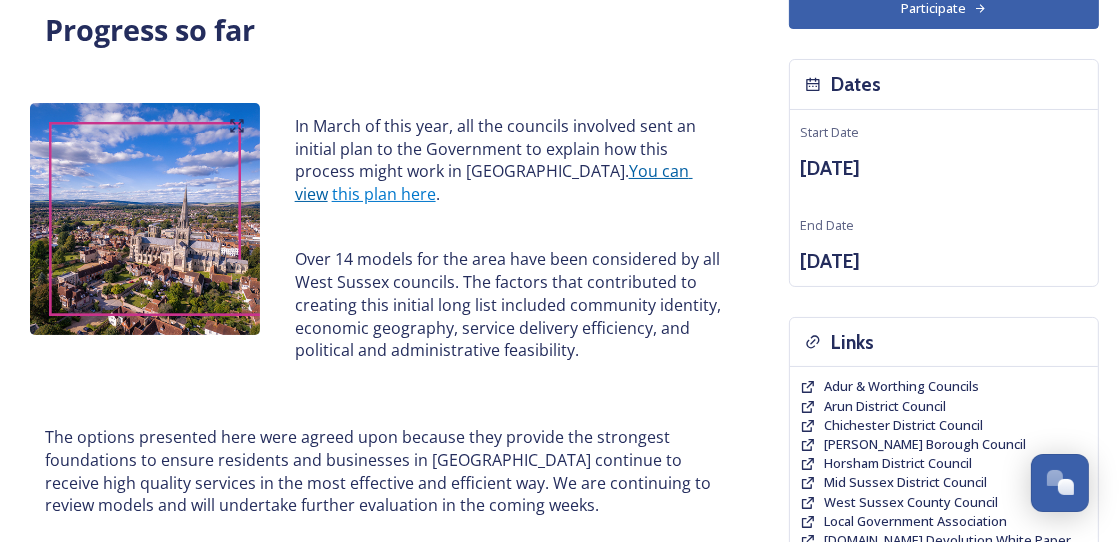 click on "You can view" at bounding box center (494, 182) 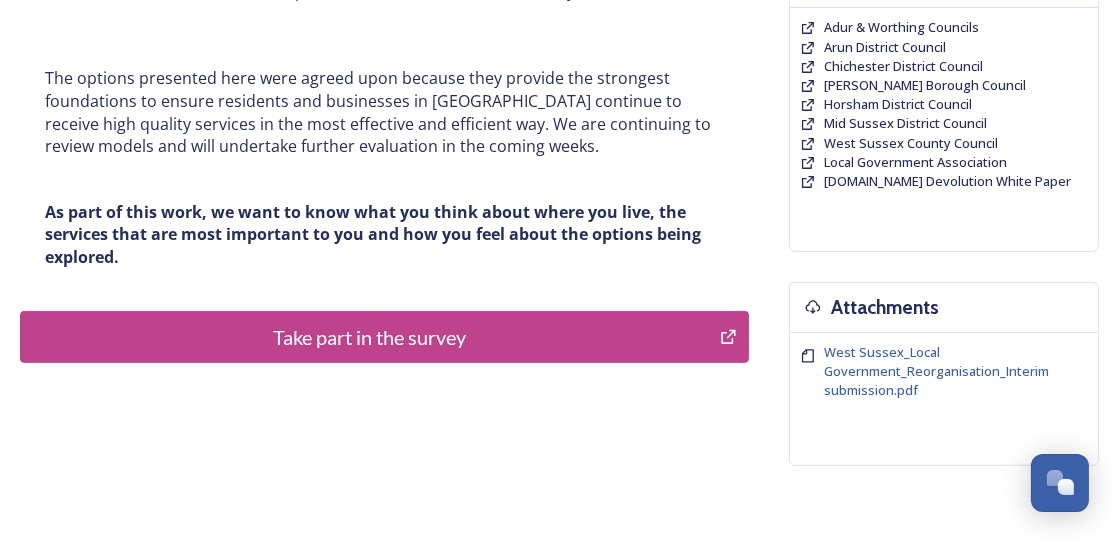 scroll, scrollTop: 583, scrollLeft: 0, axis: vertical 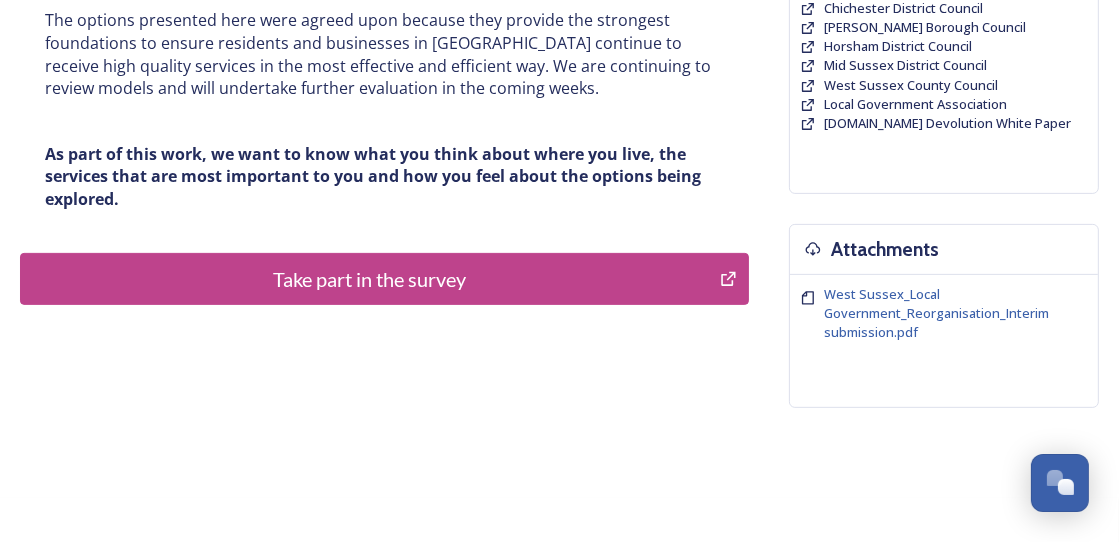 click on "Take part in the survey" at bounding box center [370, 279] 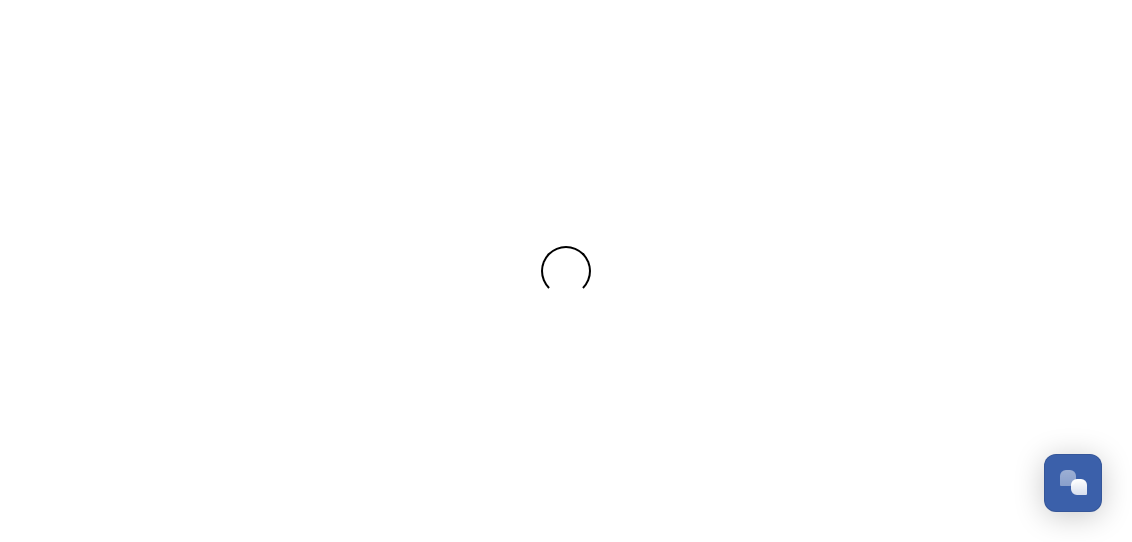 scroll, scrollTop: 0, scrollLeft: 0, axis: both 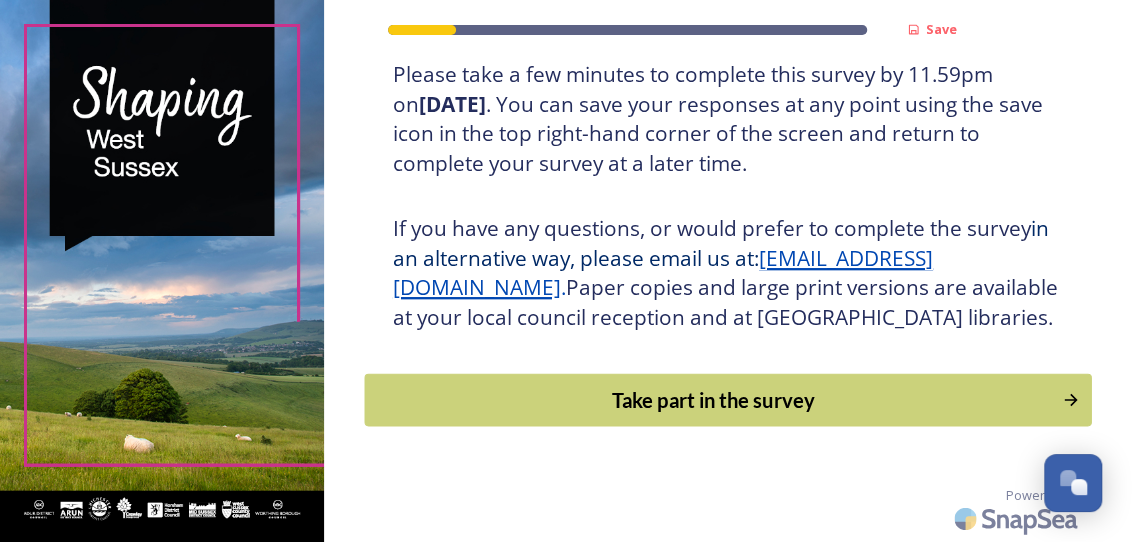 click on "Take part in the survey" at bounding box center [713, 400] 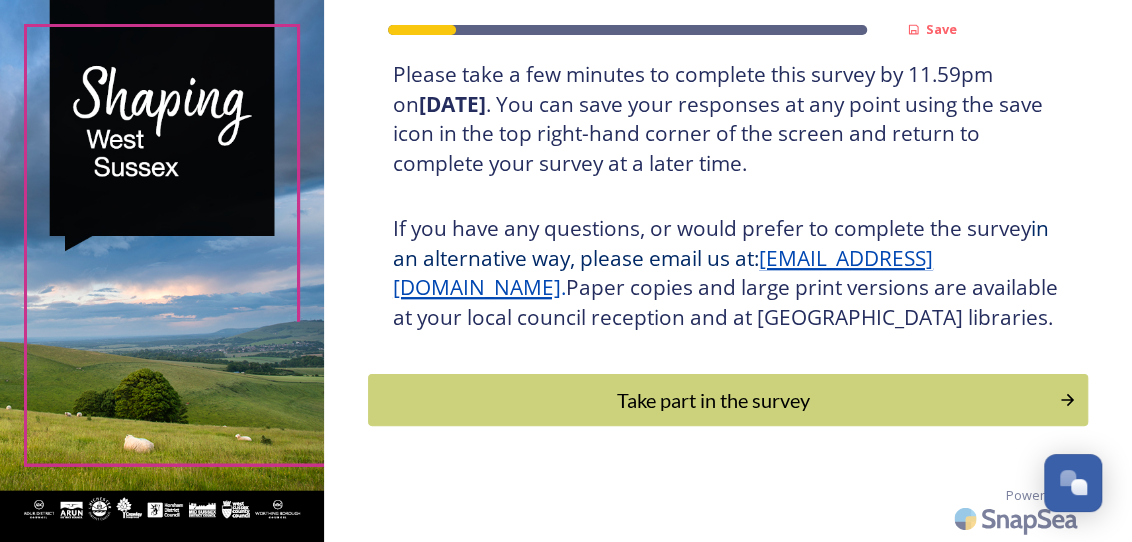 scroll, scrollTop: 0, scrollLeft: 0, axis: both 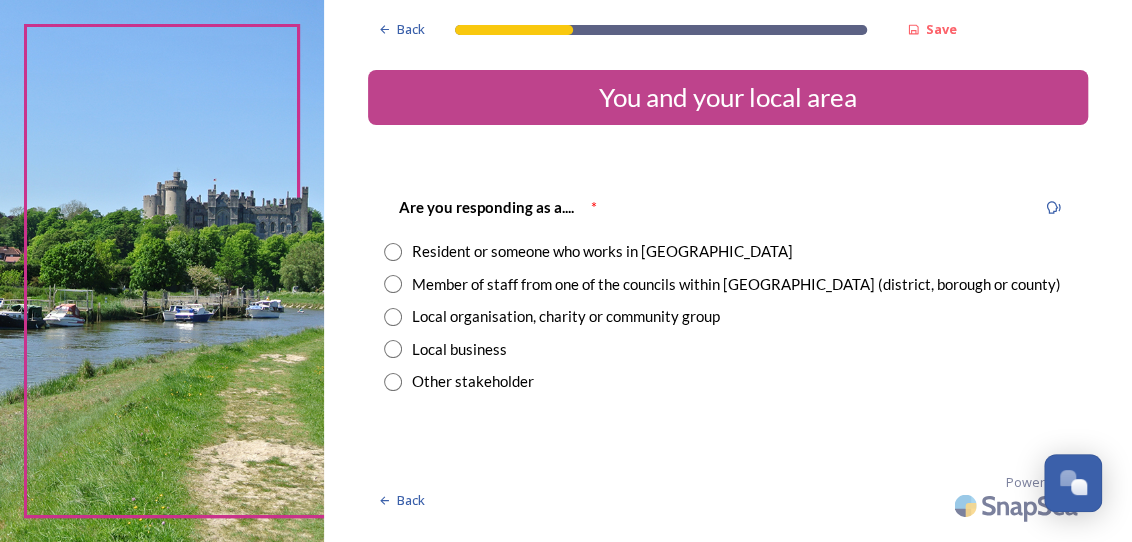 click at bounding box center [393, 252] 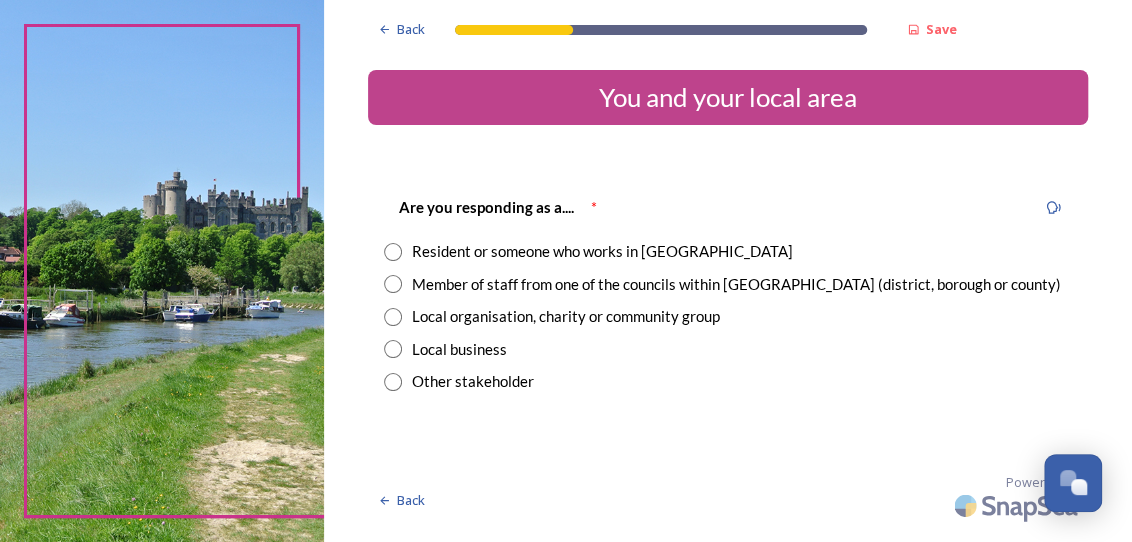 radio on "true" 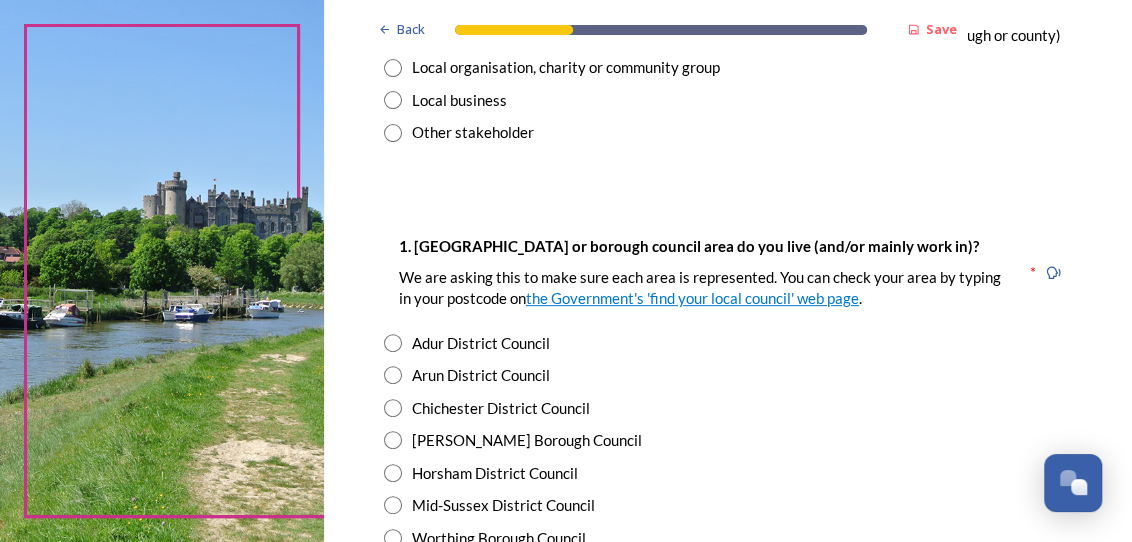 scroll, scrollTop: 333, scrollLeft: 0, axis: vertical 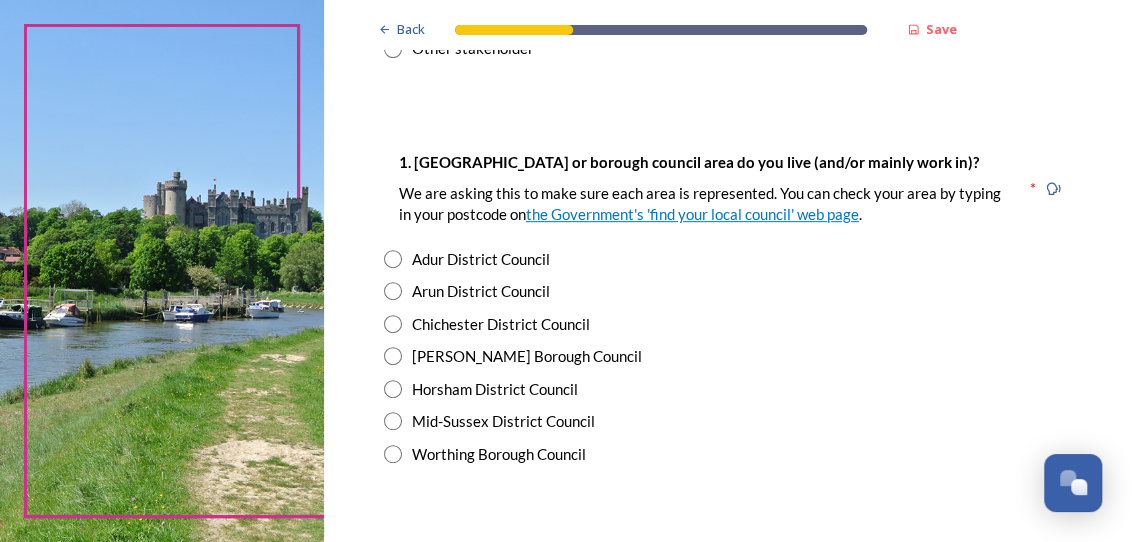 click at bounding box center [393, 421] 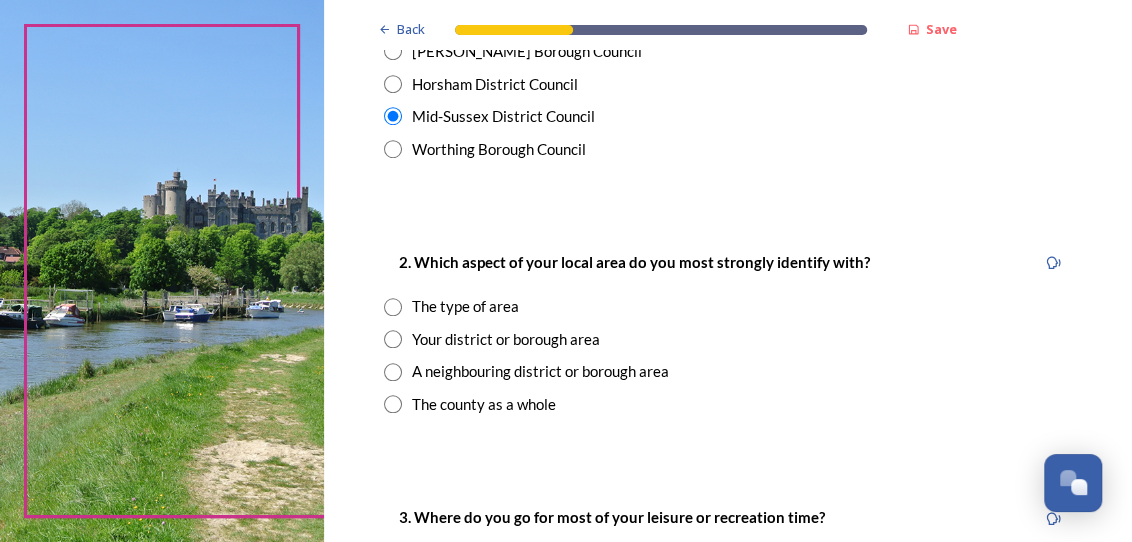 scroll, scrollTop: 666, scrollLeft: 0, axis: vertical 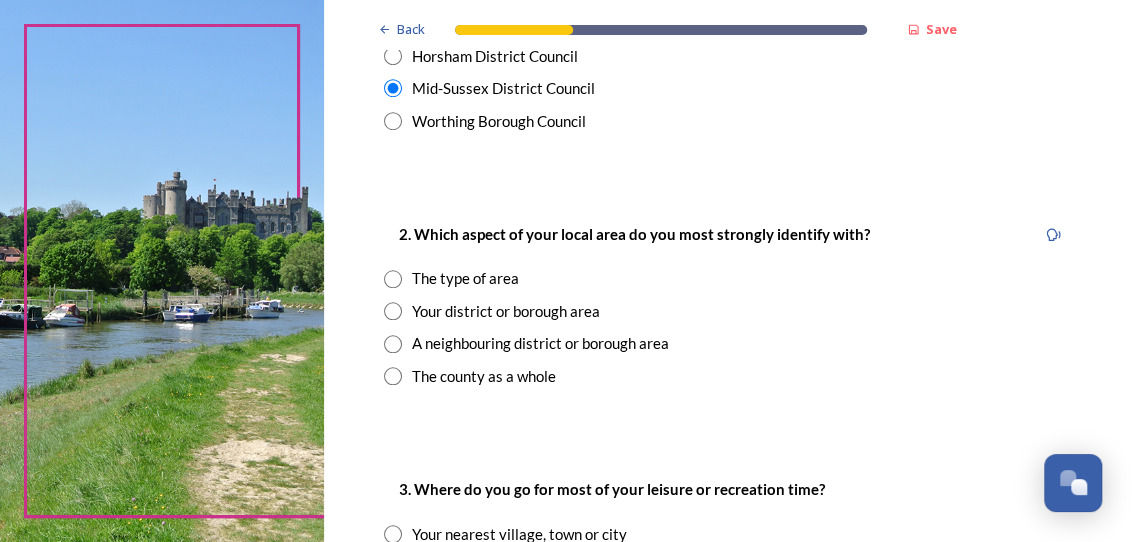 click at bounding box center (393, 376) 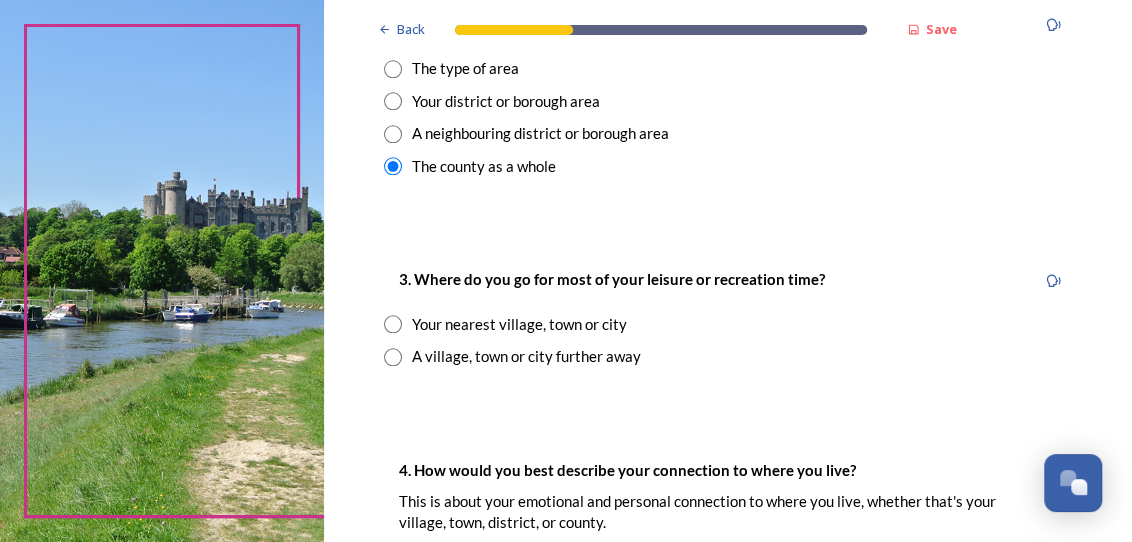 scroll, scrollTop: 916, scrollLeft: 0, axis: vertical 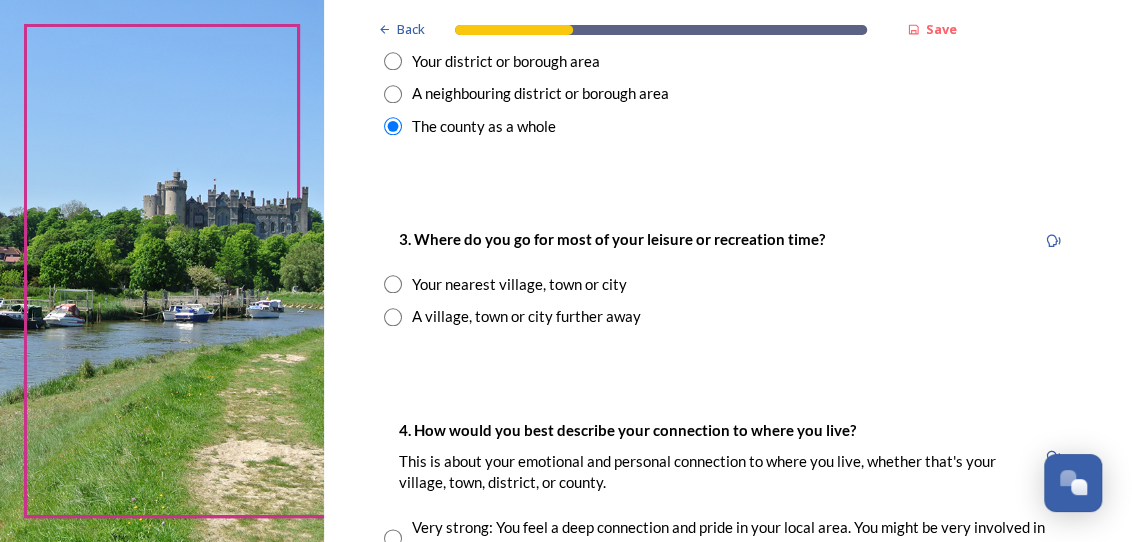 click at bounding box center (393, 284) 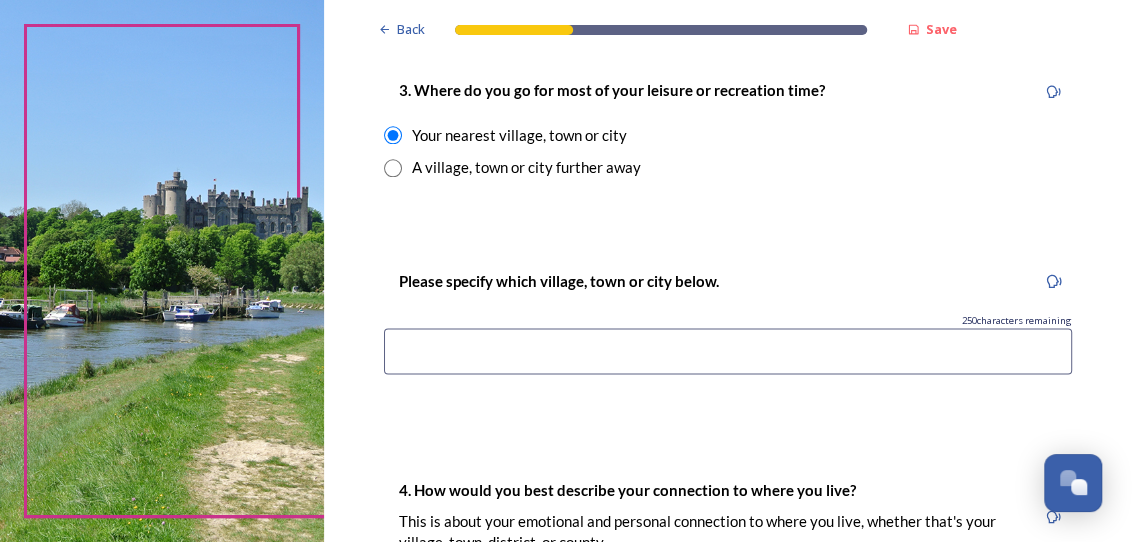 scroll, scrollTop: 1083, scrollLeft: 0, axis: vertical 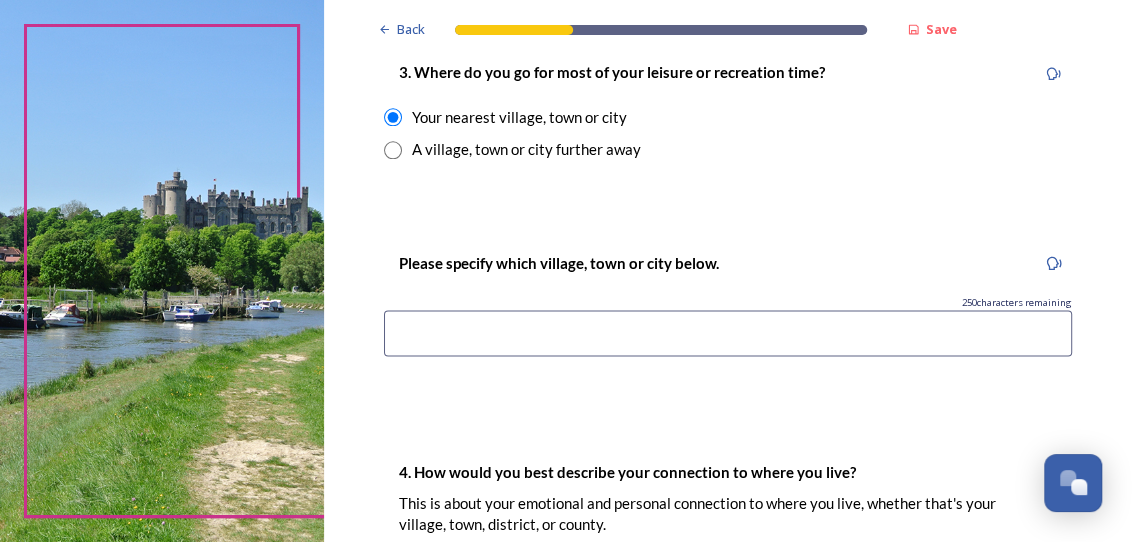 click at bounding box center [728, 333] 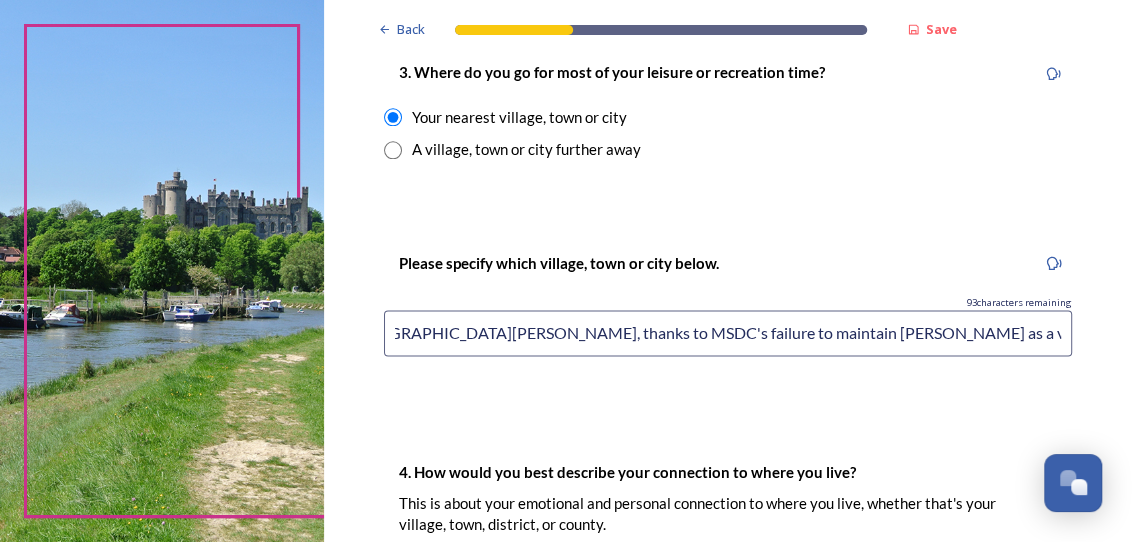scroll, scrollTop: 0, scrollLeft: 421, axis: horizontal 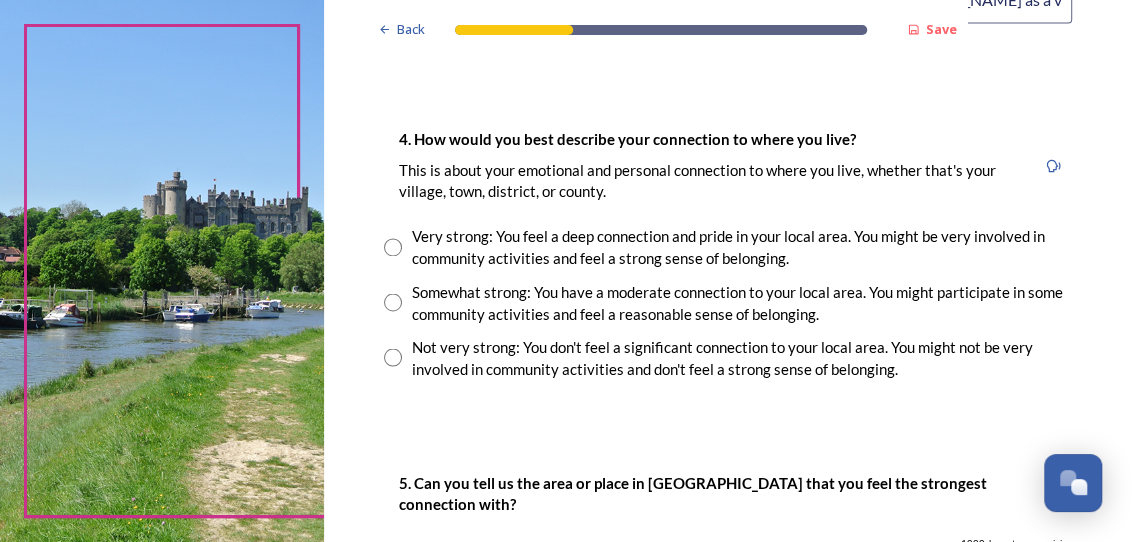 type on "The Sussex countryside. There is nothing happening in [GEOGRAPHIC_DATA][PERSON_NAME], thanks to MSDC's failure to maintain [PERSON_NAME] as a venue. This is where I used to go." 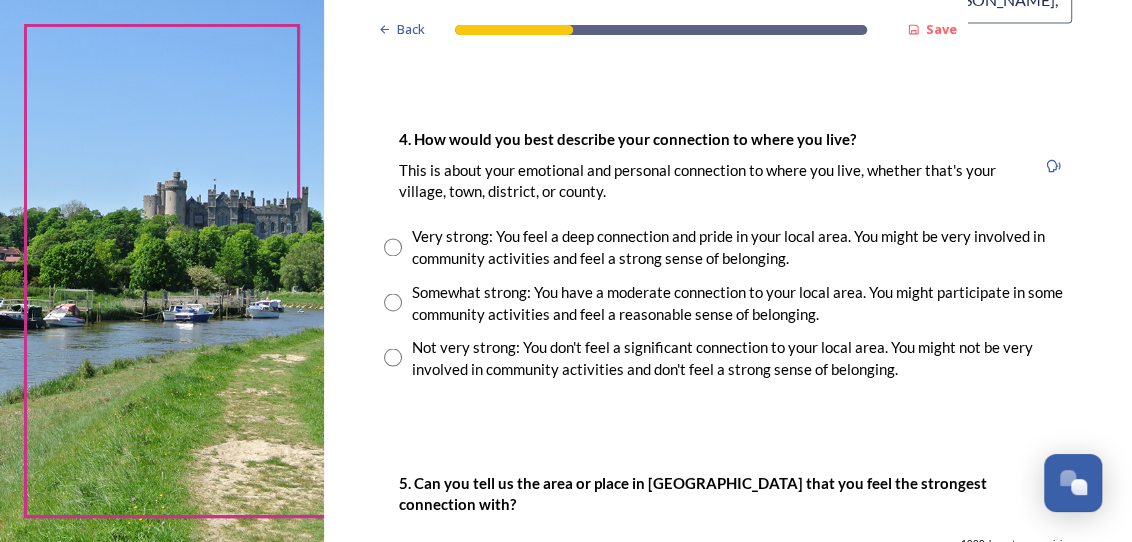 click at bounding box center (393, 302) 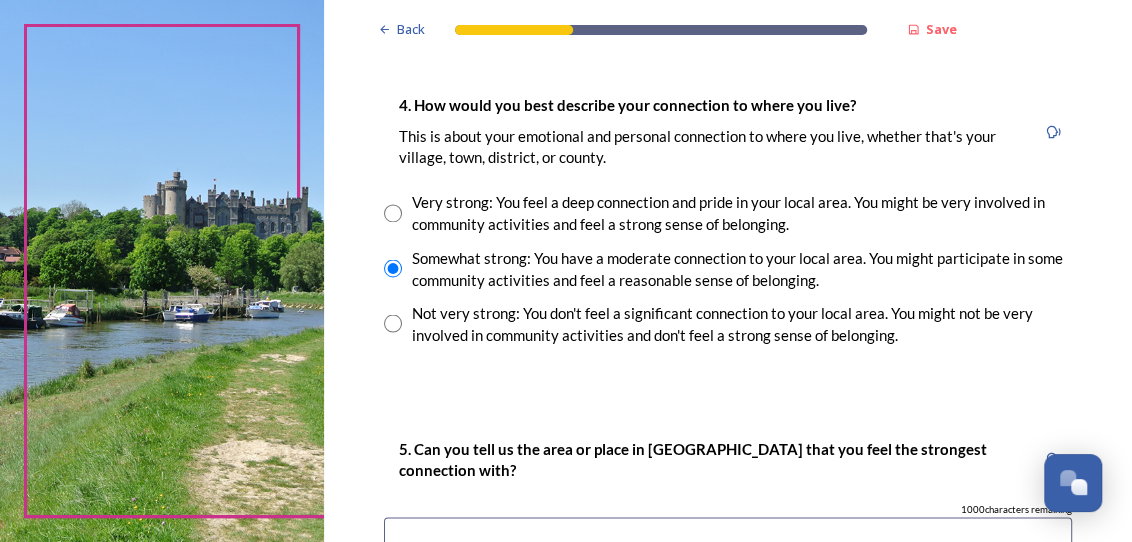 scroll, scrollTop: 1583, scrollLeft: 0, axis: vertical 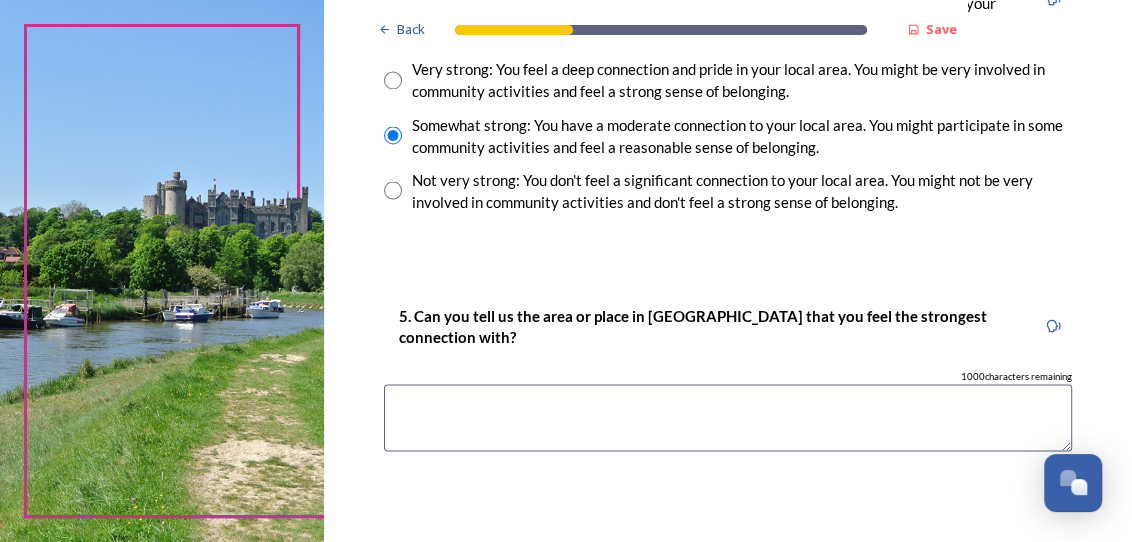 click at bounding box center [728, 417] 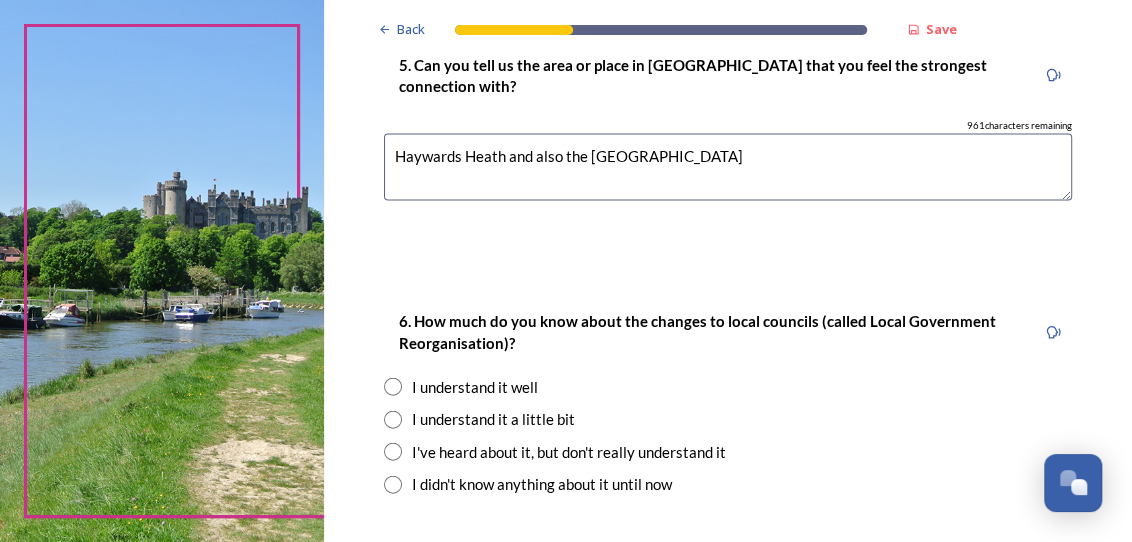 scroll, scrollTop: 1916, scrollLeft: 0, axis: vertical 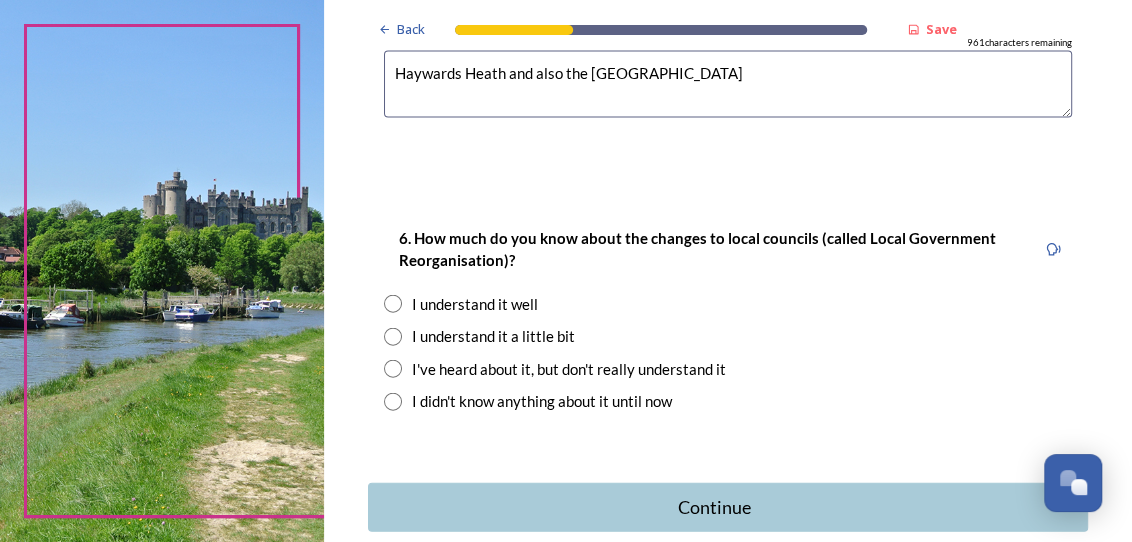 type on "Haywards Heath and also the [GEOGRAPHIC_DATA]" 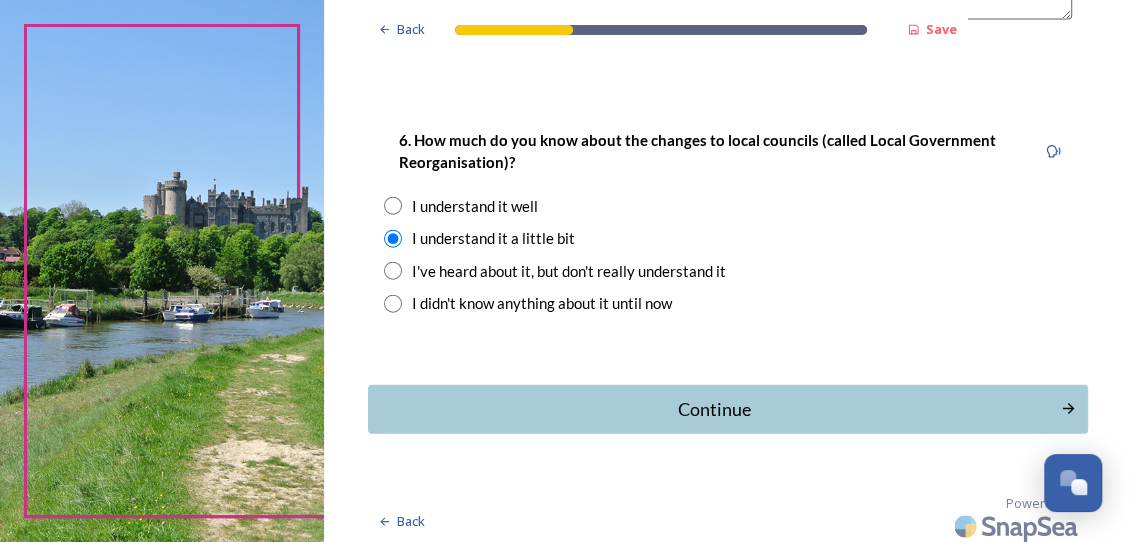 scroll, scrollTop: 2020, scrollLeft: 0, axis: vertical 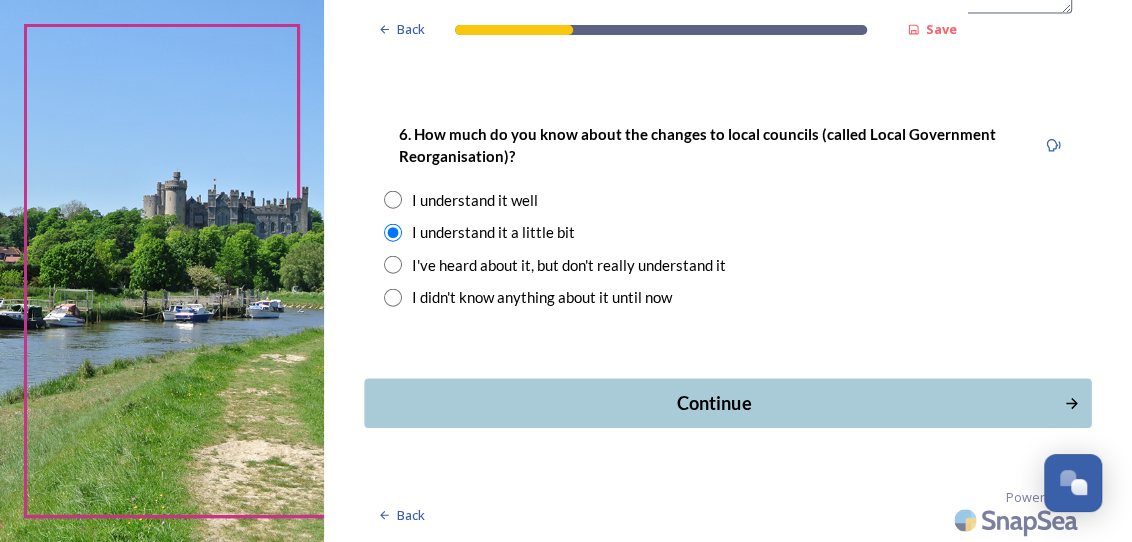 click on "Continue" at bounding box center (713, 403) 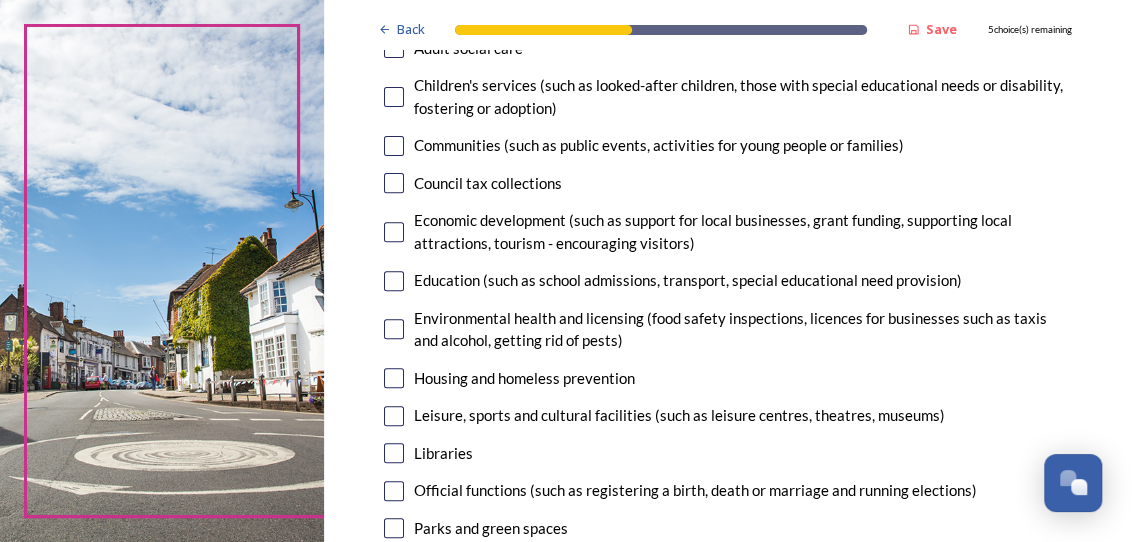 scroll, scrollTop: 333, scrollLeft: 0, axis: vertical 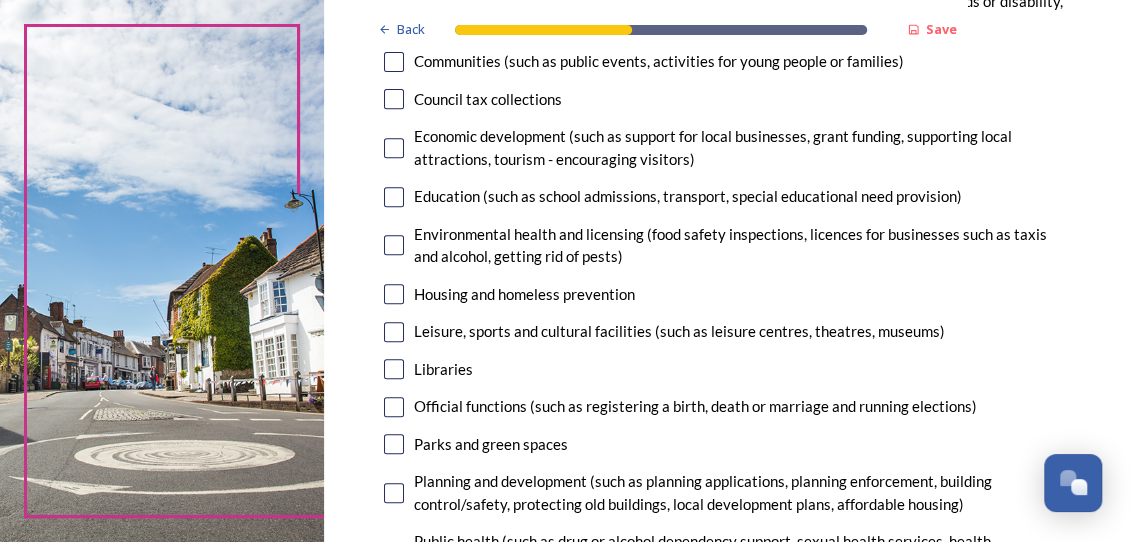 click at bounding box center [394, 332] 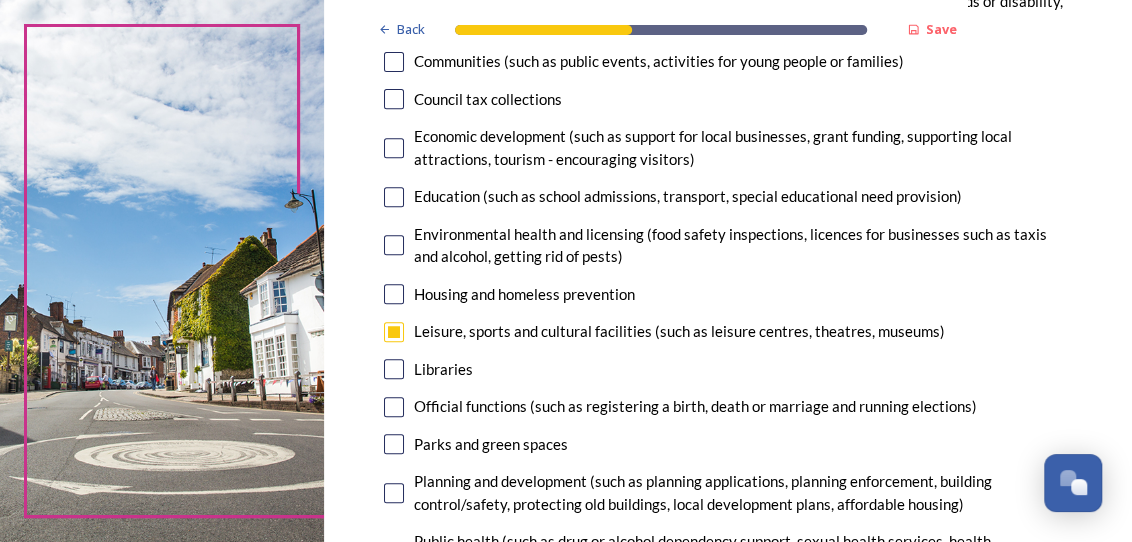 click at bounding box center [394, 369] 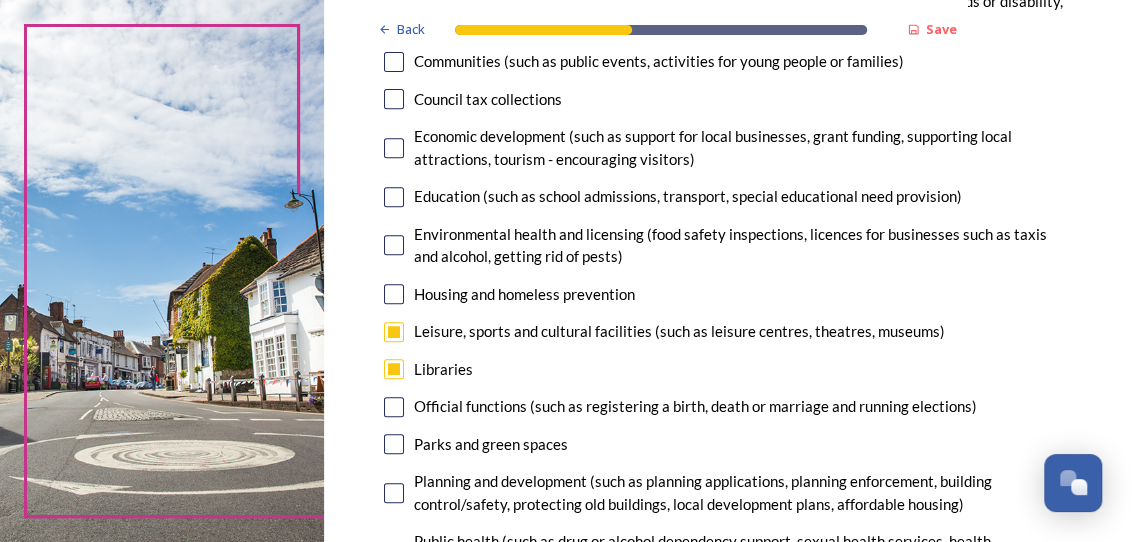 click at bounding box center (394, 407) 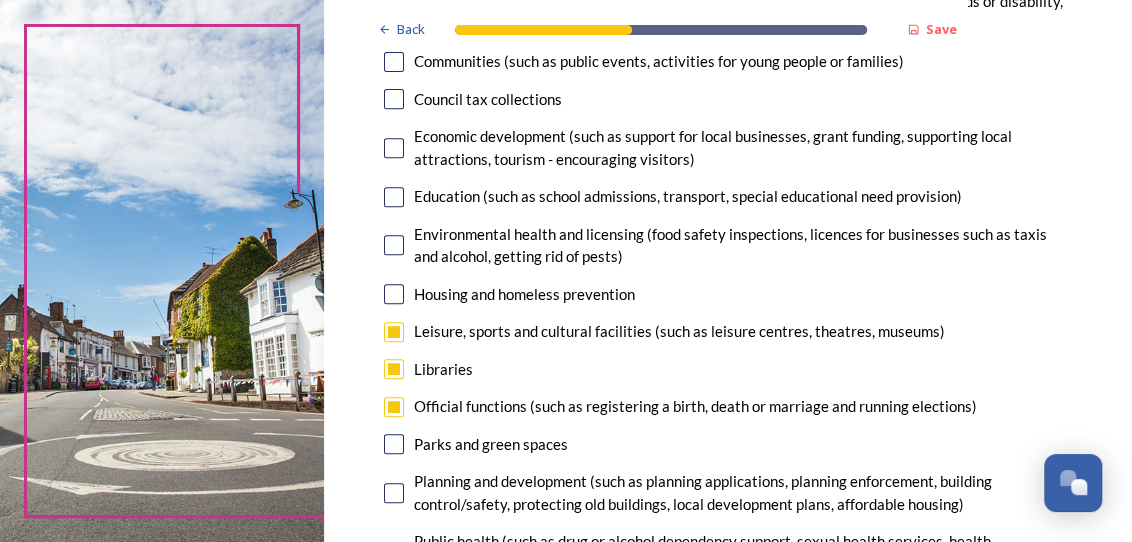 click at bounding box center (394, 493) 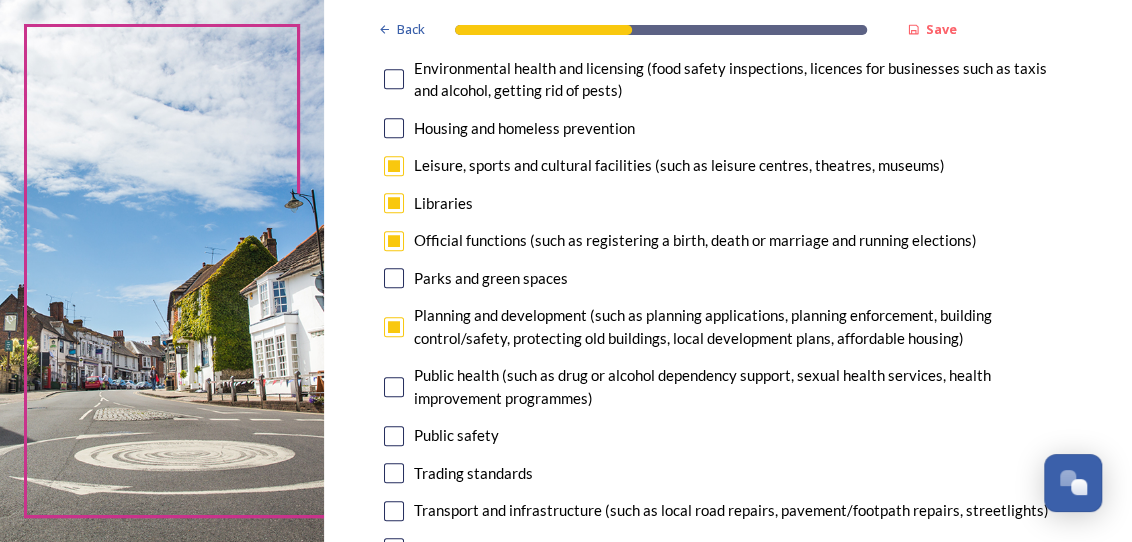 scroll, scrollTop: 583, scrollLeft: 0, axis: vertical 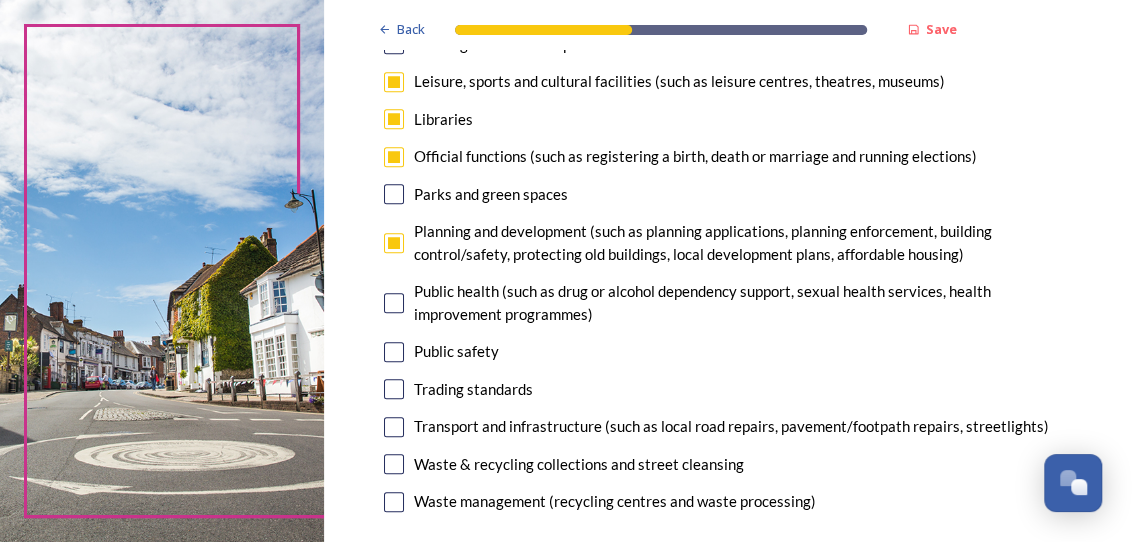 click at bounding box center [394, 427] 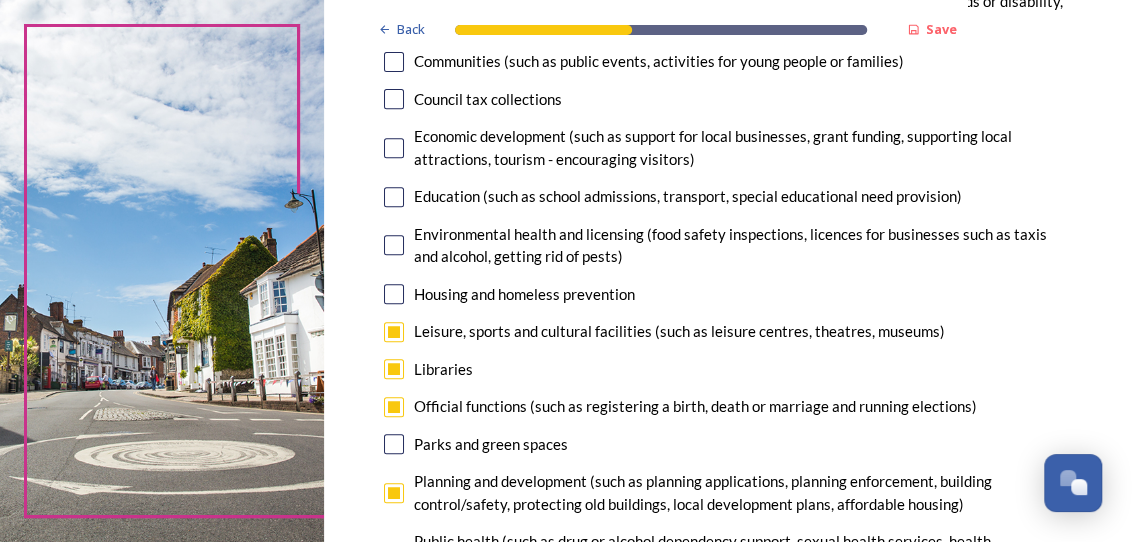 scroll, scrollTop: 416, scrollLeft: 0, axis: vertical 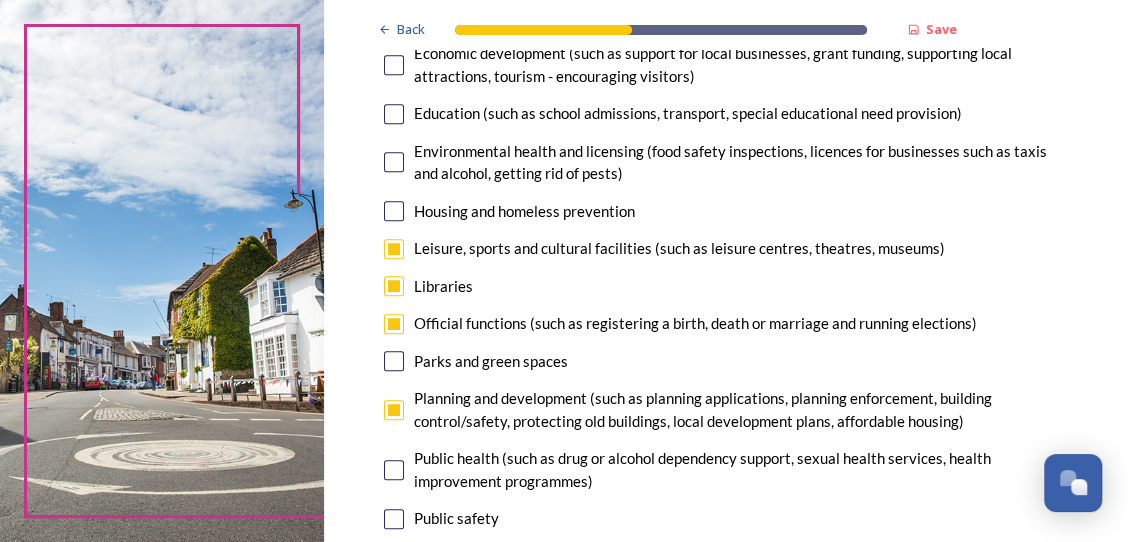 click at bounding box center (394, 286) 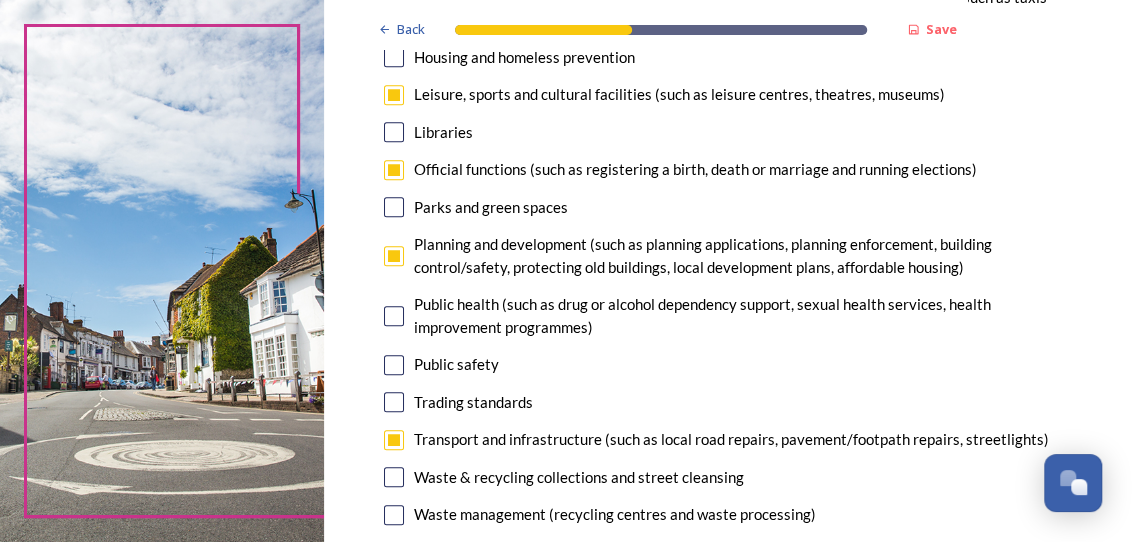 scroll, scrollTop: 583, scrollLeft: 0, axis: vertical 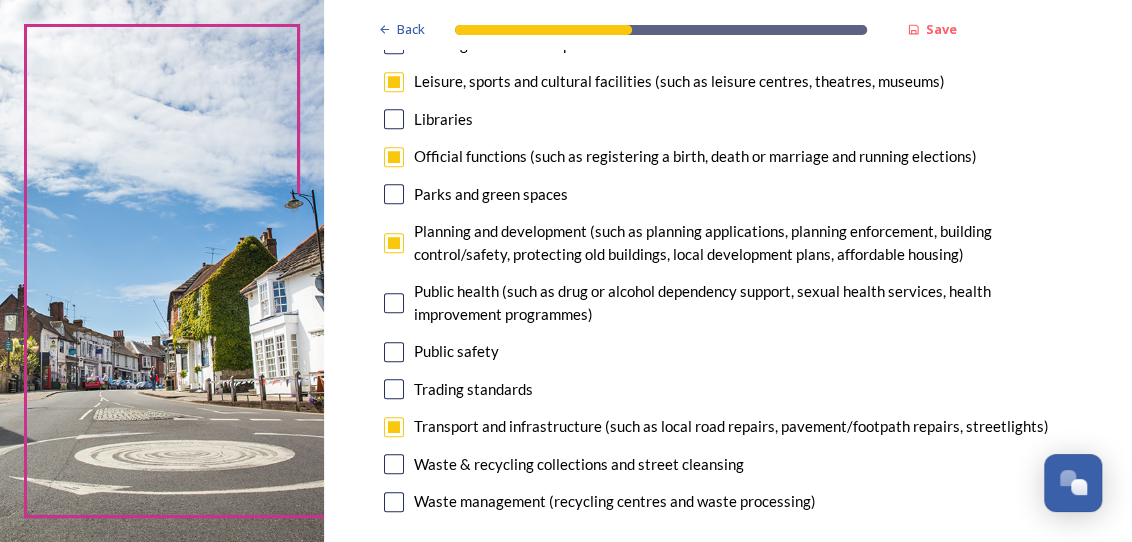 click at bounding box center (394, 157) 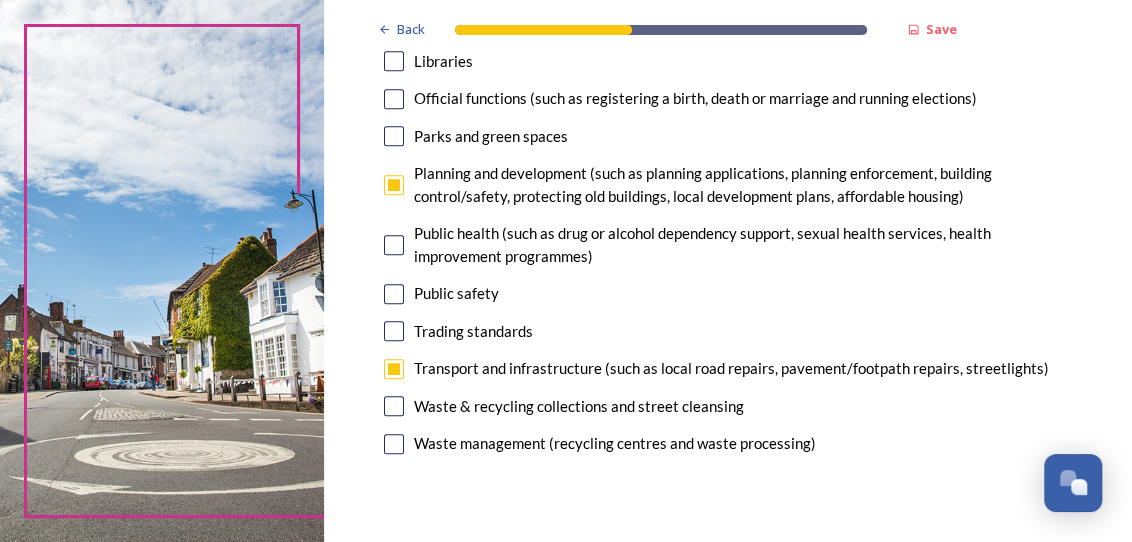 scroll, scrollTop: 666, scrollLeft: 0, axis: vertical 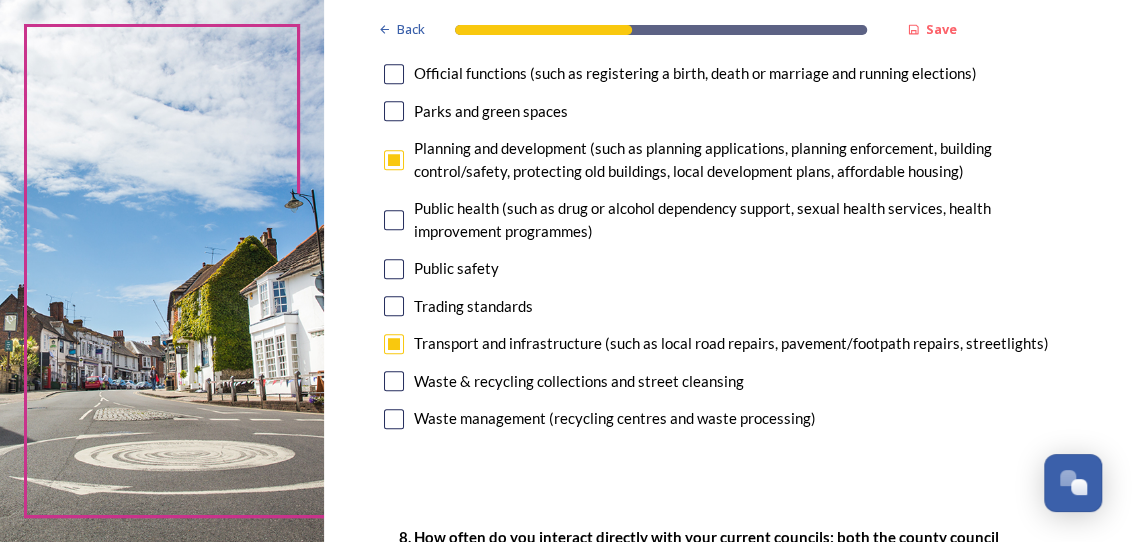 click at bounding box center [394, 381] 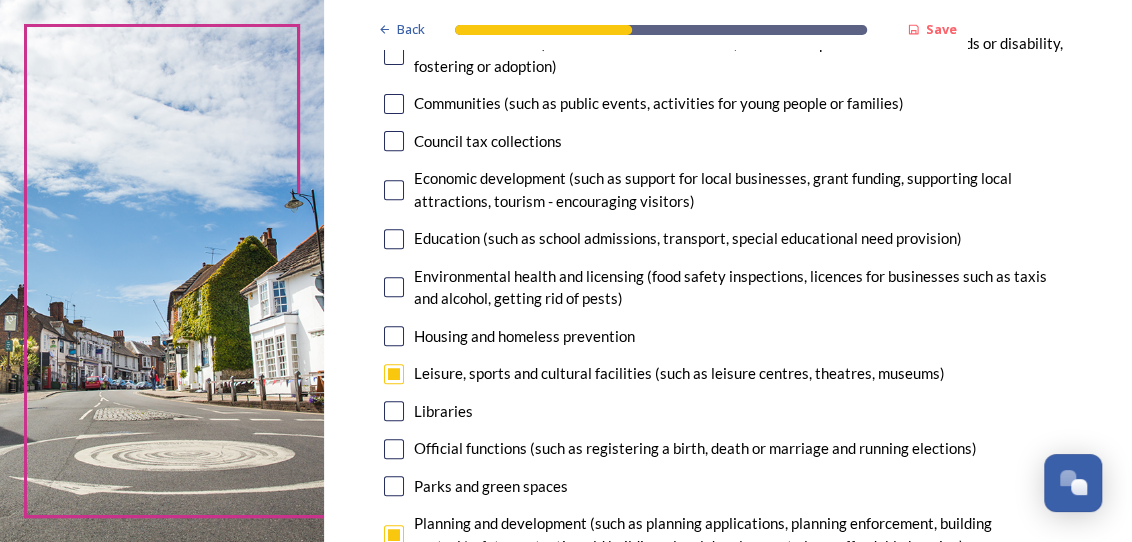 scroll, scrollTop: 333, scrollLeft: 0, axis: vertical 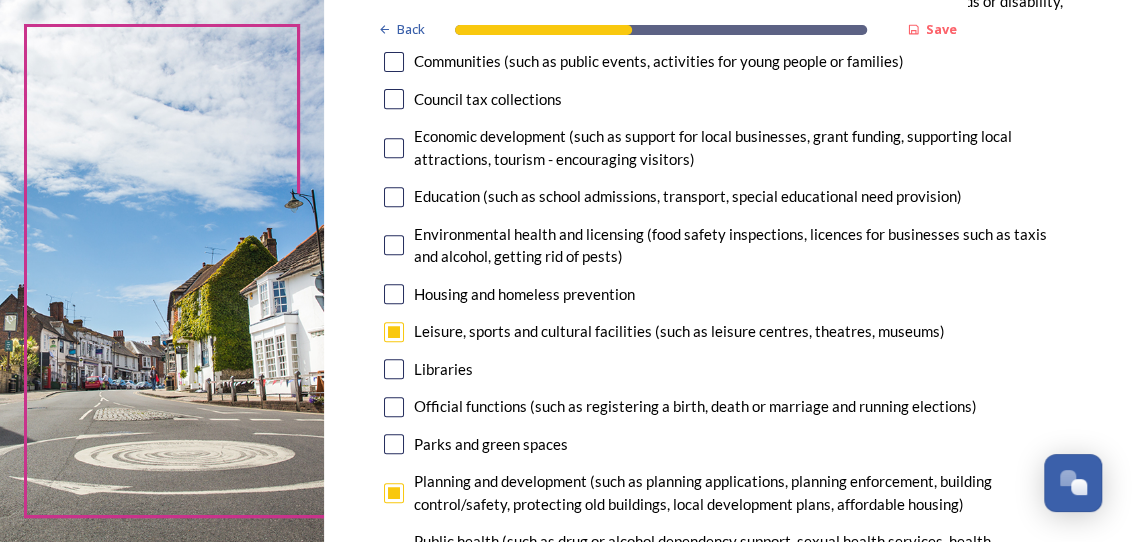click at bounding box center (394, 245) 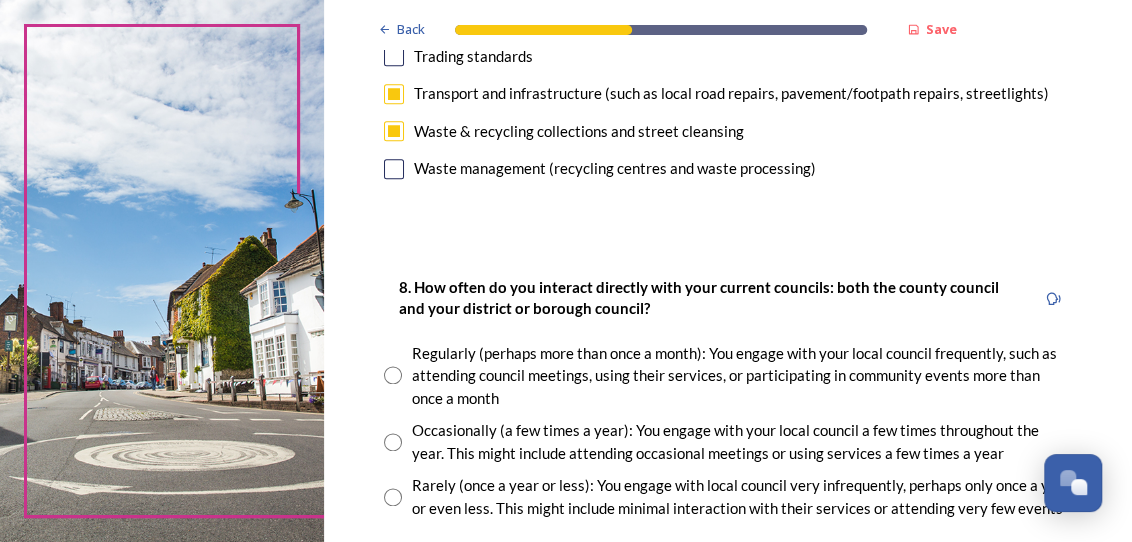 scroll, scrollTop: 999, scrollLeft: 0, axis: vertical 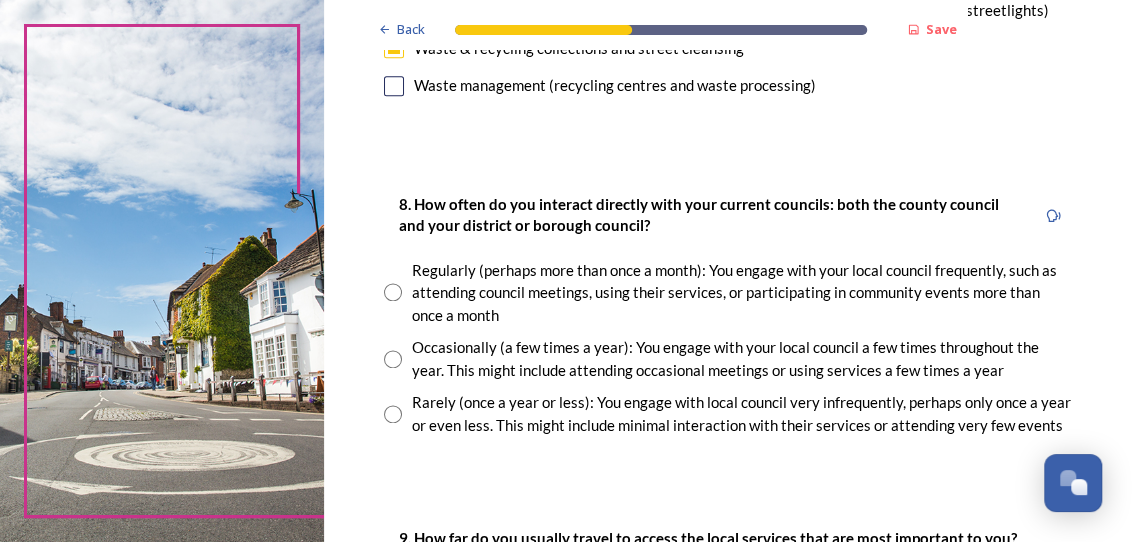 click at bounding box center (393, 414) 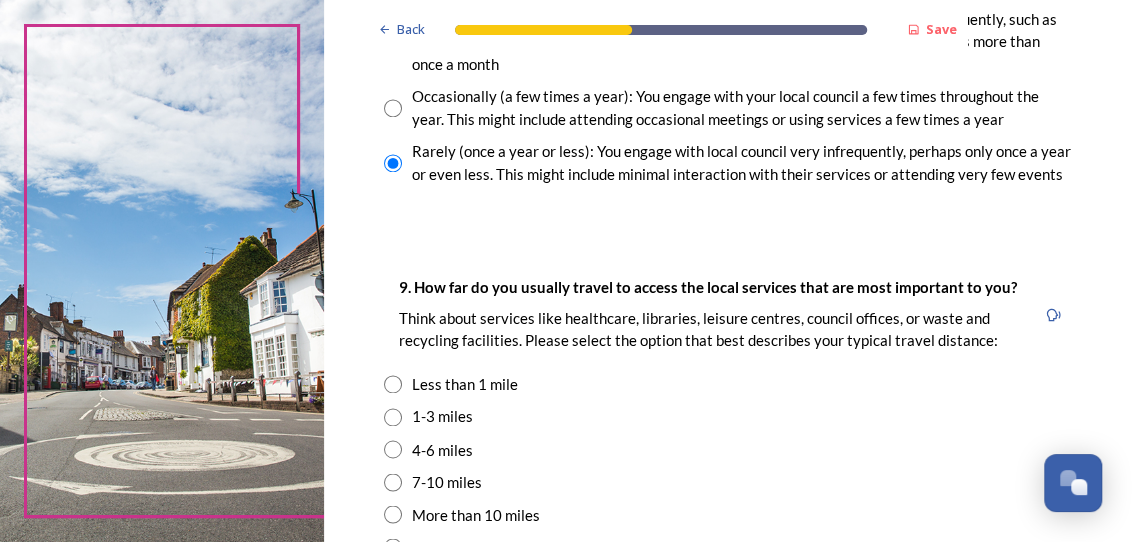 scroll, scrollTop: 1333, scrollLeft: 0, axis: vertical 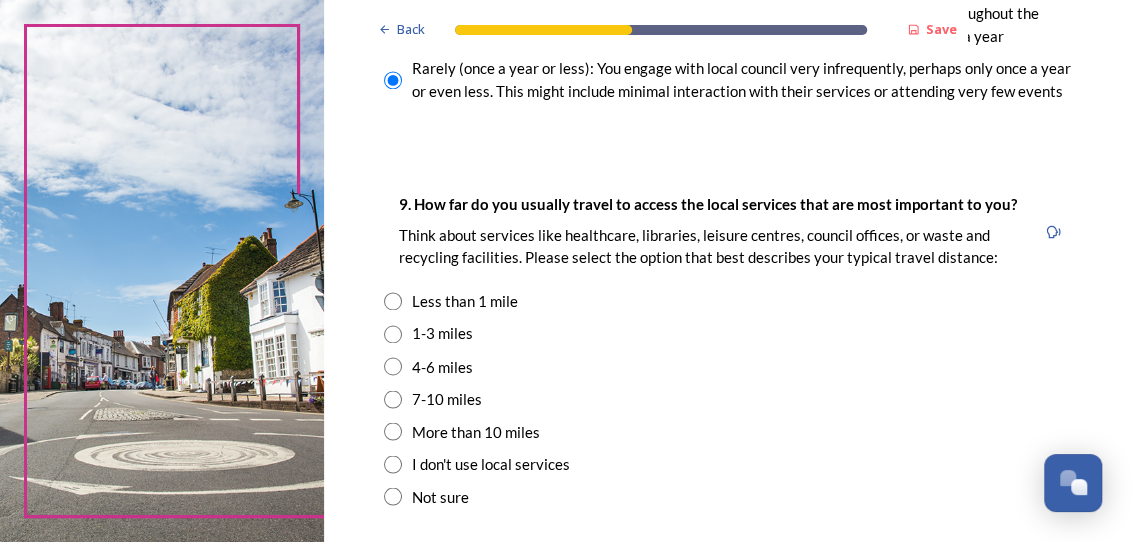 click at bounding box center (393, 334) 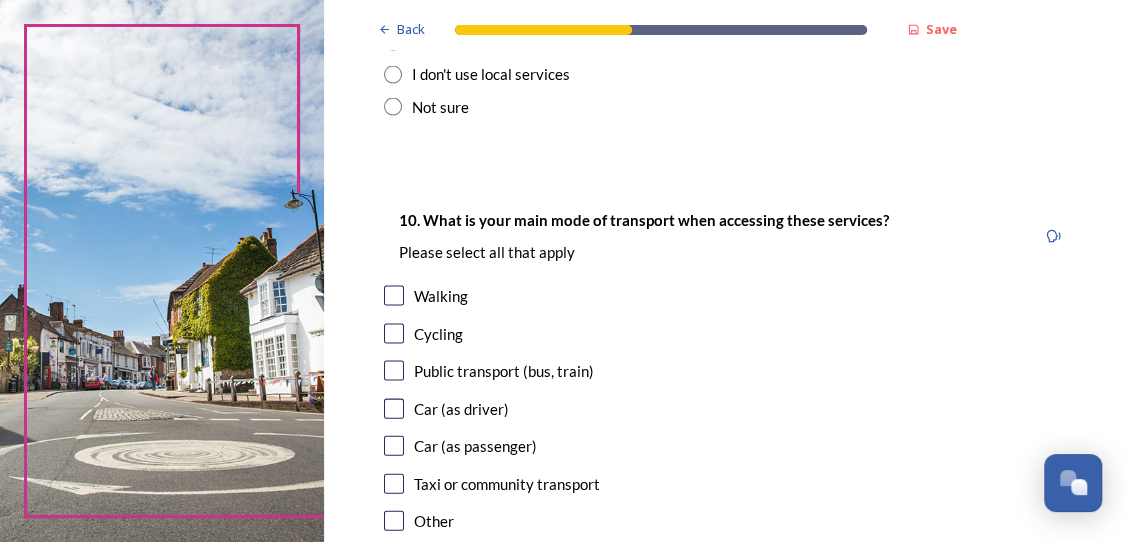 scroll, scrollTop: 1749, scrollLeft: 0, axis: vertical 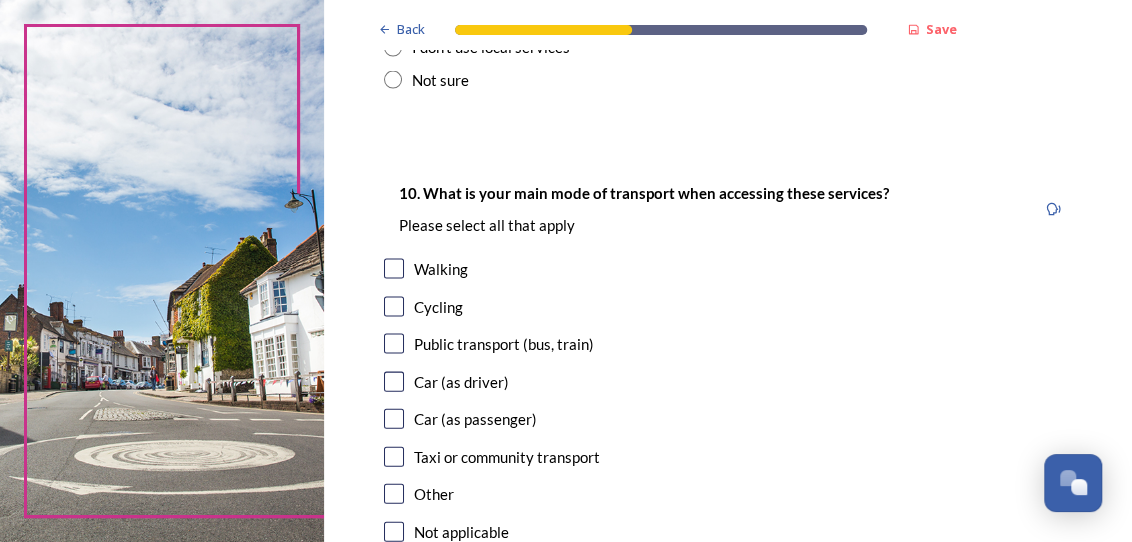 click at bounding box center [394, 382] 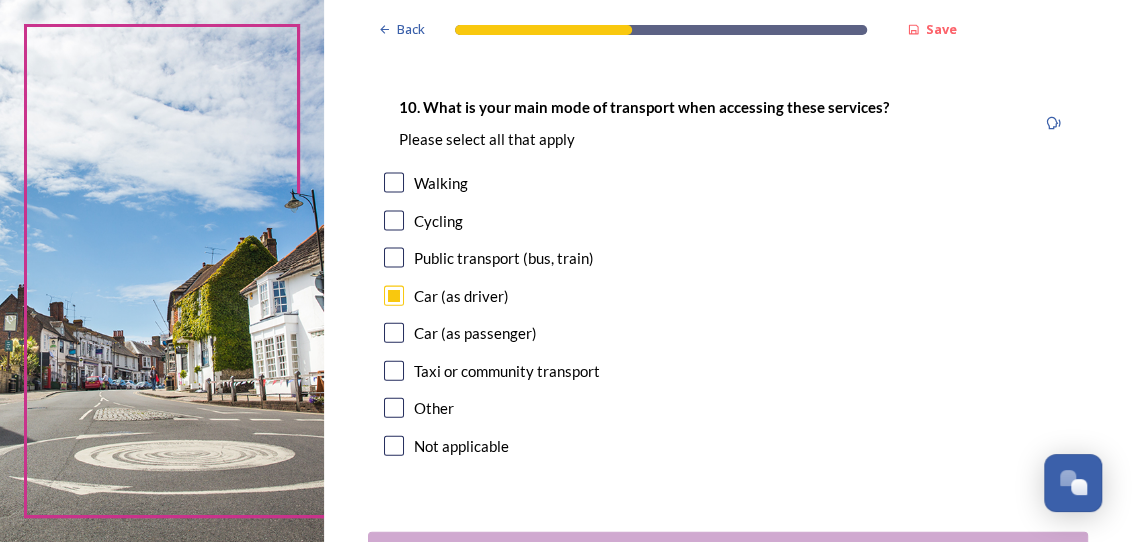 scroll, scrollTop: 1989, scrollLeft: 0, axis: vertical 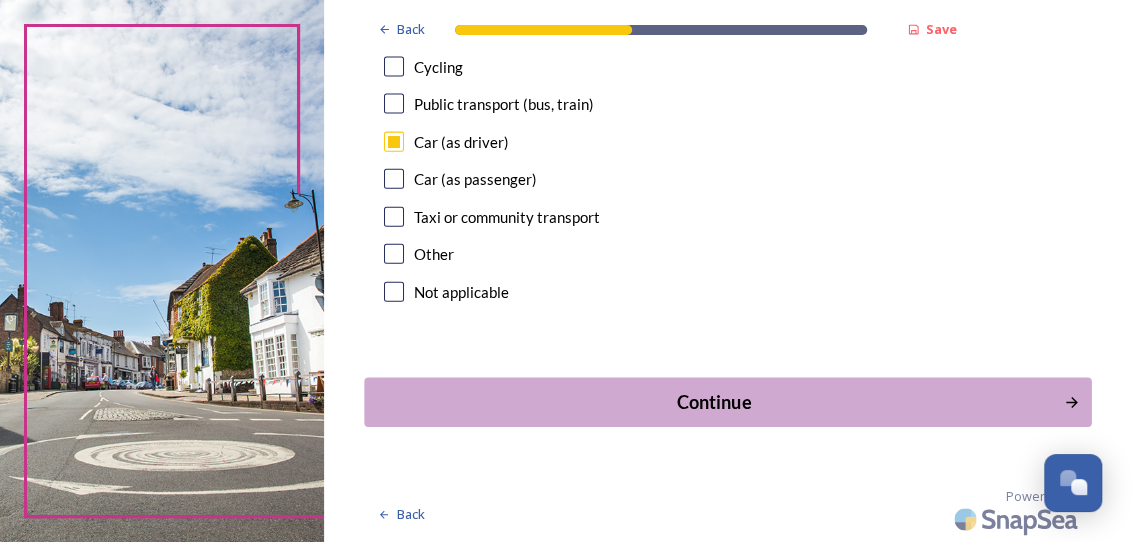 click on "Continue" at bounding box center [713, 402] 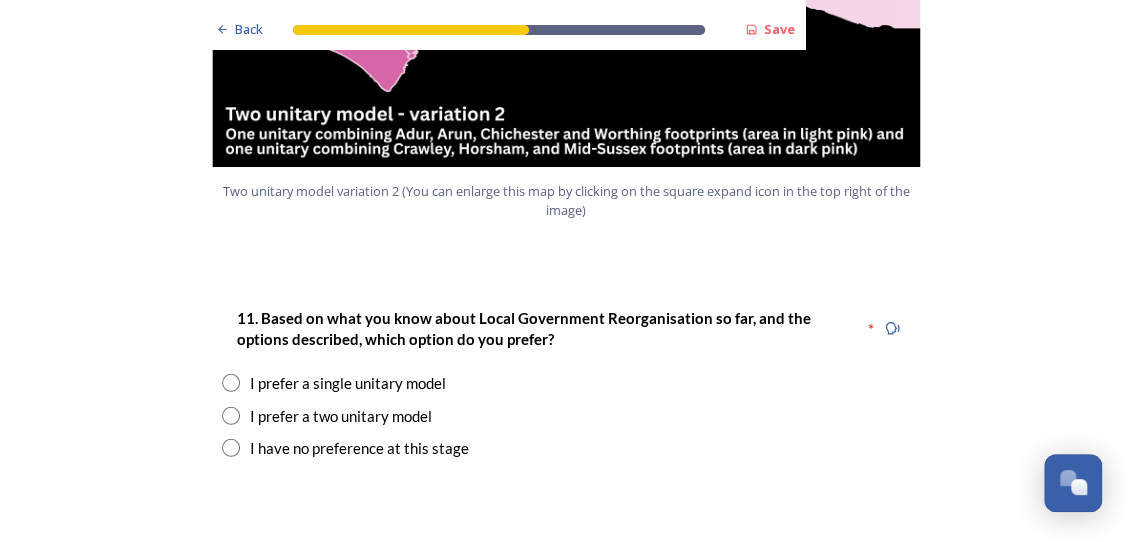scroll, scrollTop: 2500, scrollLeft: 0, axis: vertical 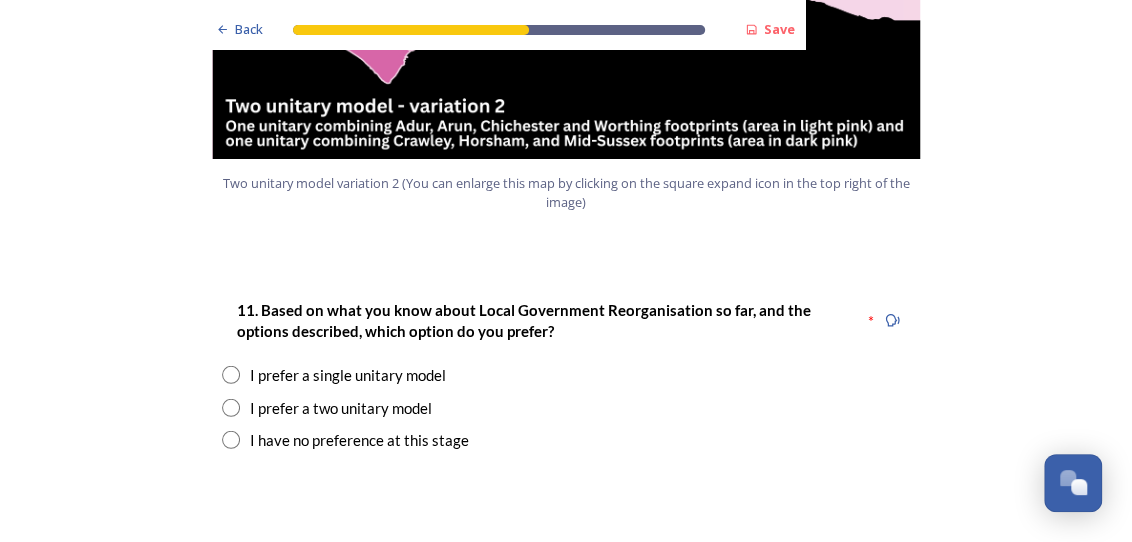 click at bounding box center [231, 440] 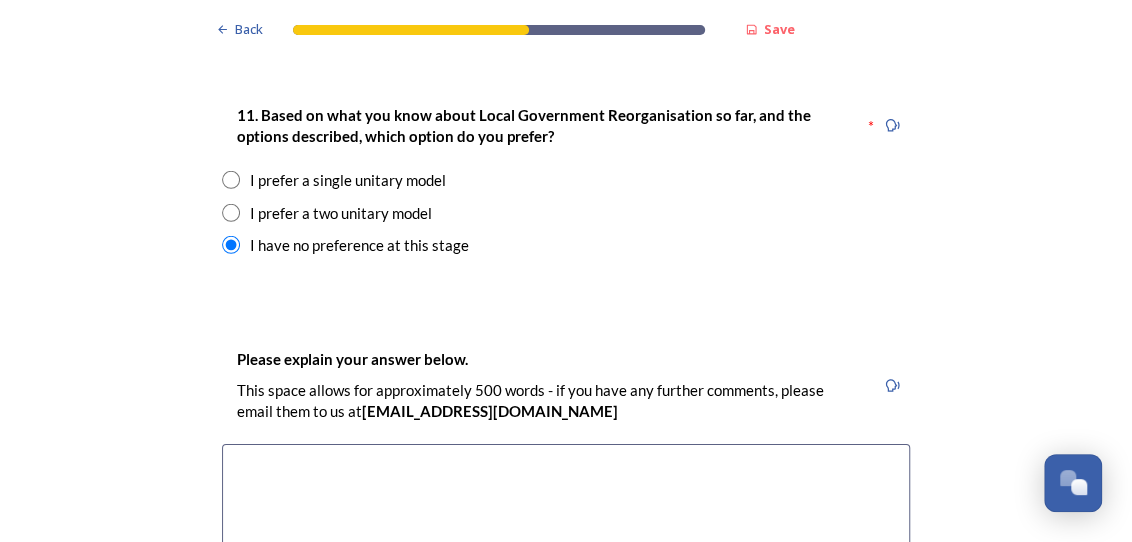 scroll, scrollTop: 2750, scrollLeft: 0, axis: vertical 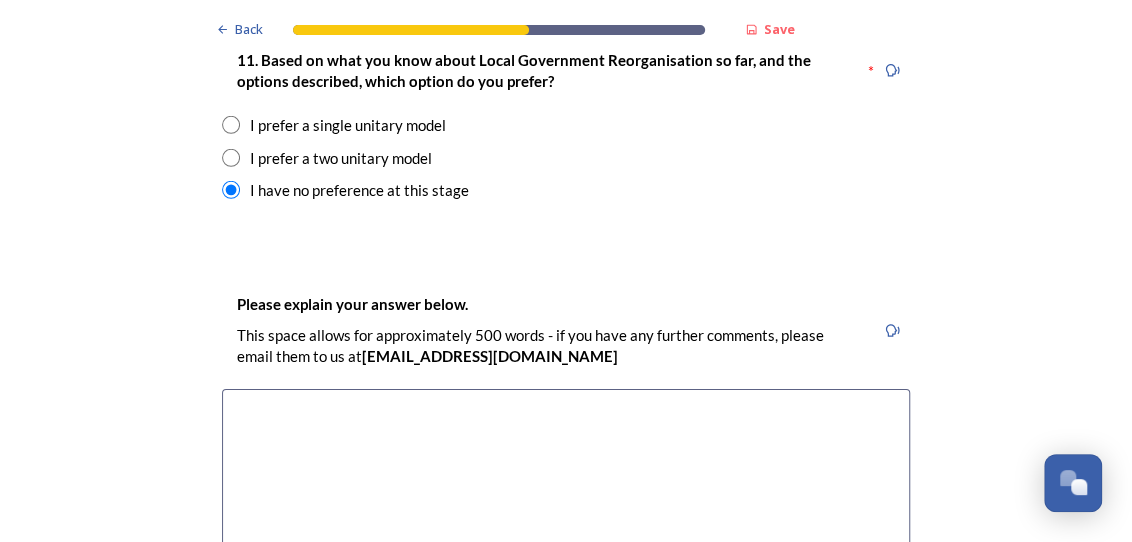 click at bounding box center [566, 501] 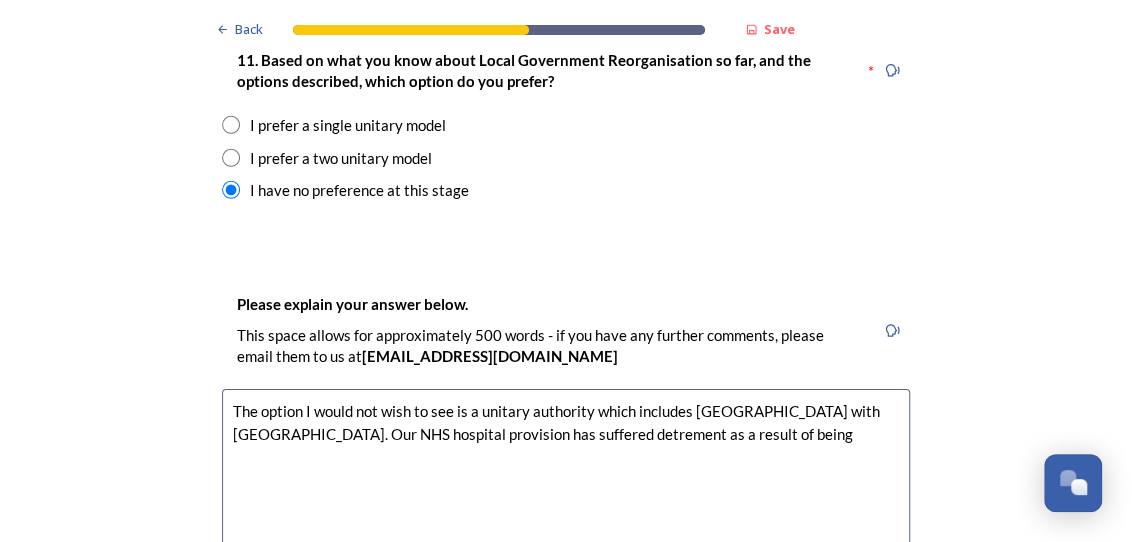 click on "The option I would not wish to see is a unitary authority which includes [GEOGRAPHIC_DATA] with [GEOGRAPHIC_DATA]. Our NHS hospital provision has suffered detrement as a result of being" at bounding box center [566, 501] 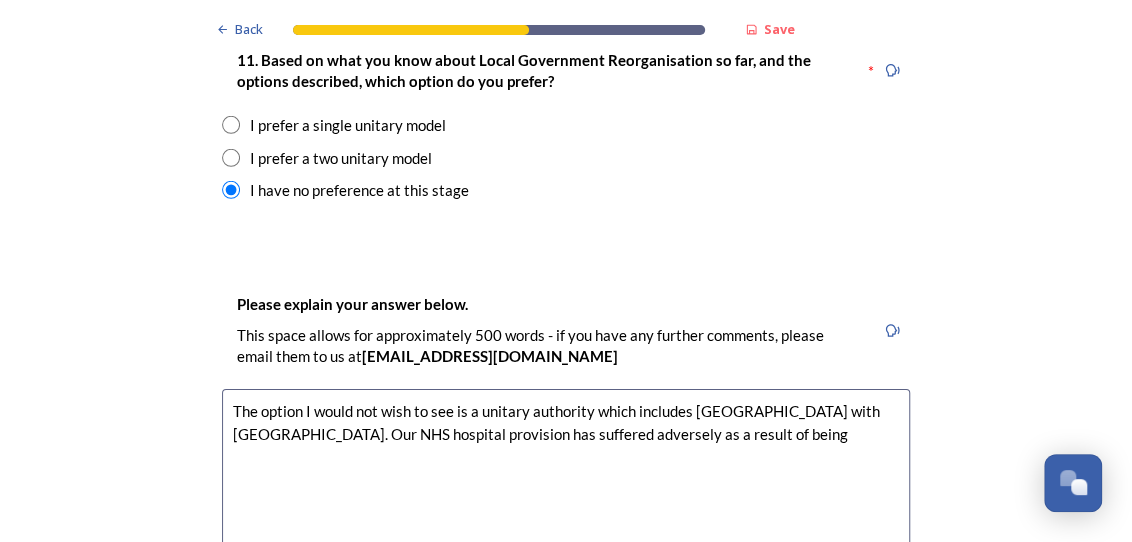 click on "The option I would not wish to see is a unitary authority which includes [GEOGRAPHIC_DATA] with [GEOGRAPHIC_DATA]. Our NHS hospital provision has suffered adversely as a result of being" at bounding box center (566, 501) 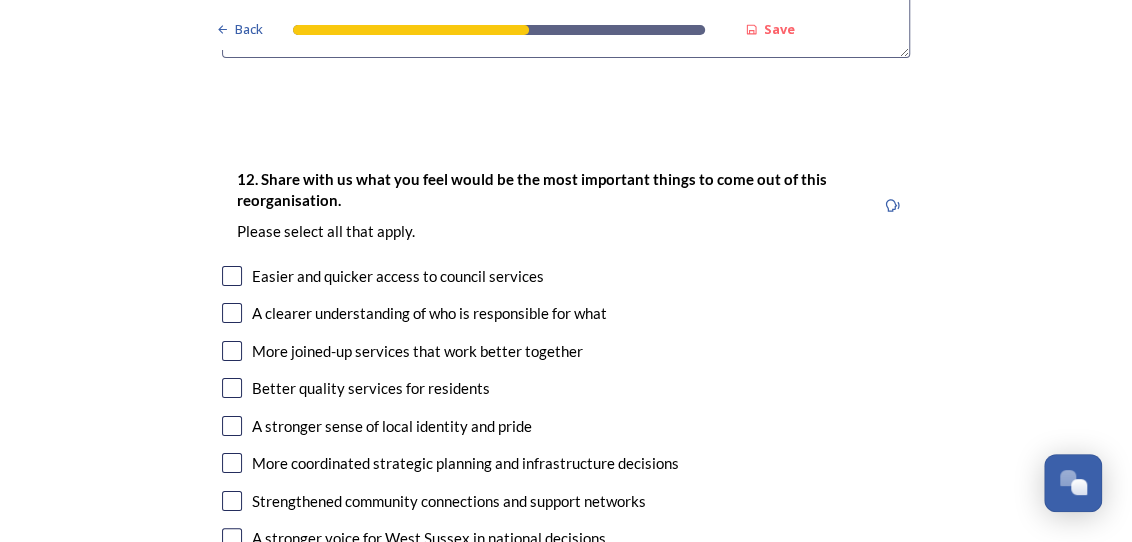 scroll, scrollTop: 3333, scrollLeft: 0, axis: vertical 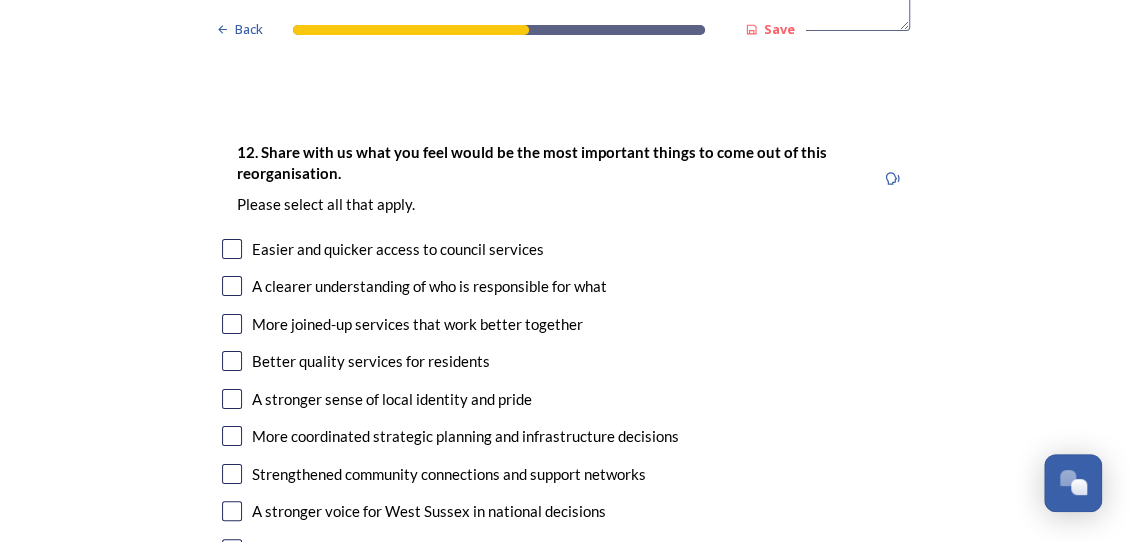type on "The option I would not wish to see is a unitary authority which includes [GEOGRAPHIC_DATA] with [GEOGRAPHIC_DATA]. Our NHS hospital provision has suffered adversely as a result of the PRH being run by the Brighton hospital-based trust. I would not wish to see [GEOGRAPHIC_DATA] being run in conjunction with a city which has been run down by the longstanding green and labour dominated councils, with their woke agendas.
However, if the two unitary model was considered, I would prefer to be aligned with Chichester rather than [PERSON_NAME]." 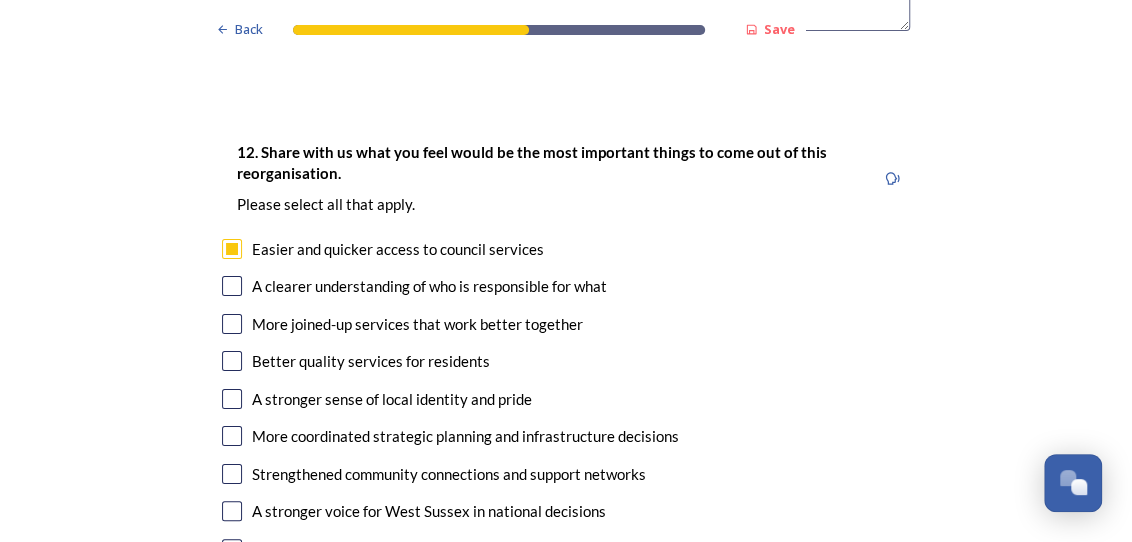 click at bounding box center (232, 286) 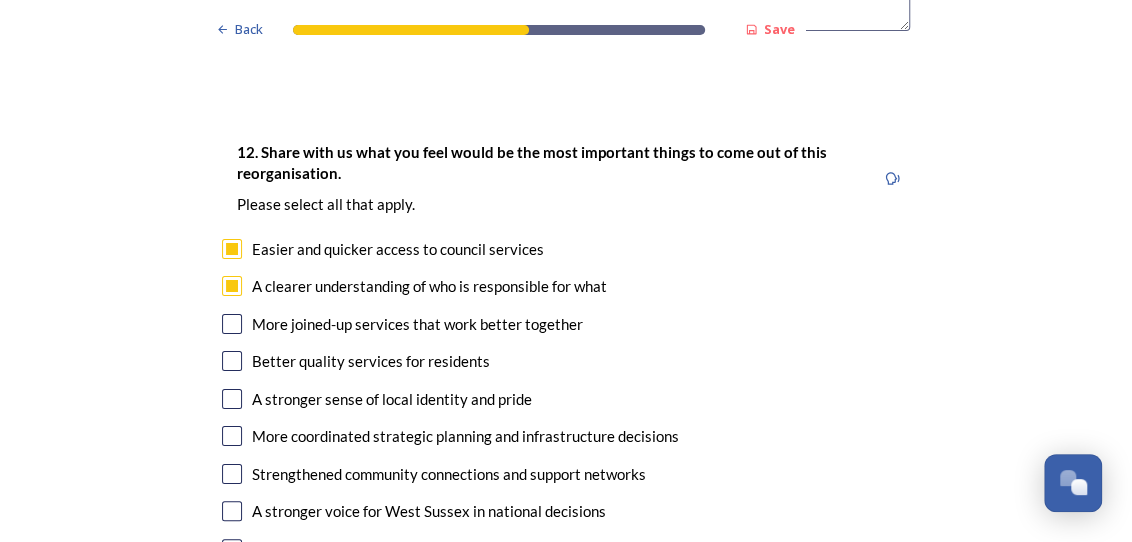 click on "More joined-up services that work better together" at bounding box center (566, 324) 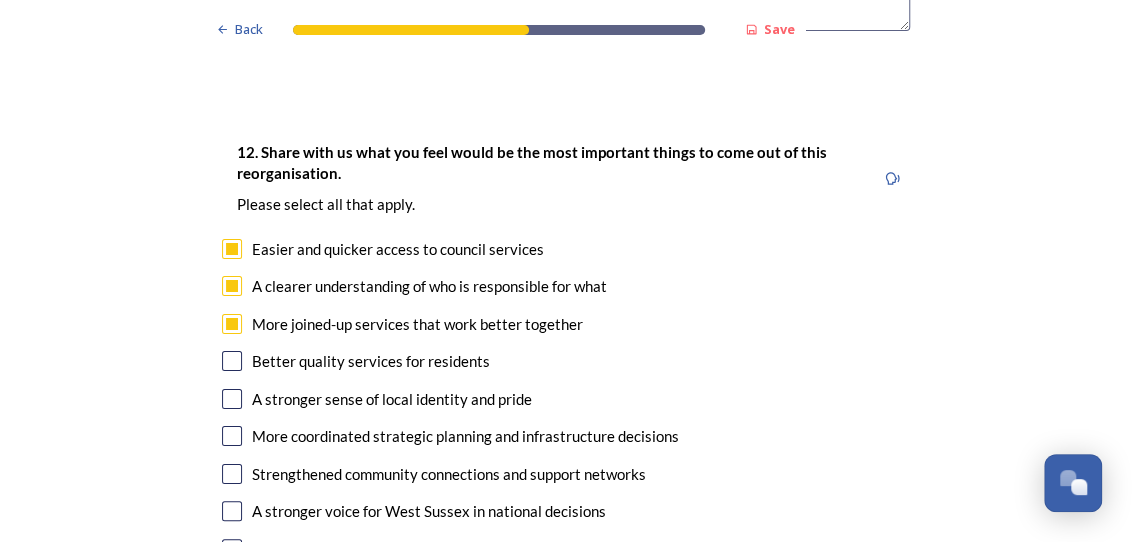 checkbox on "true" 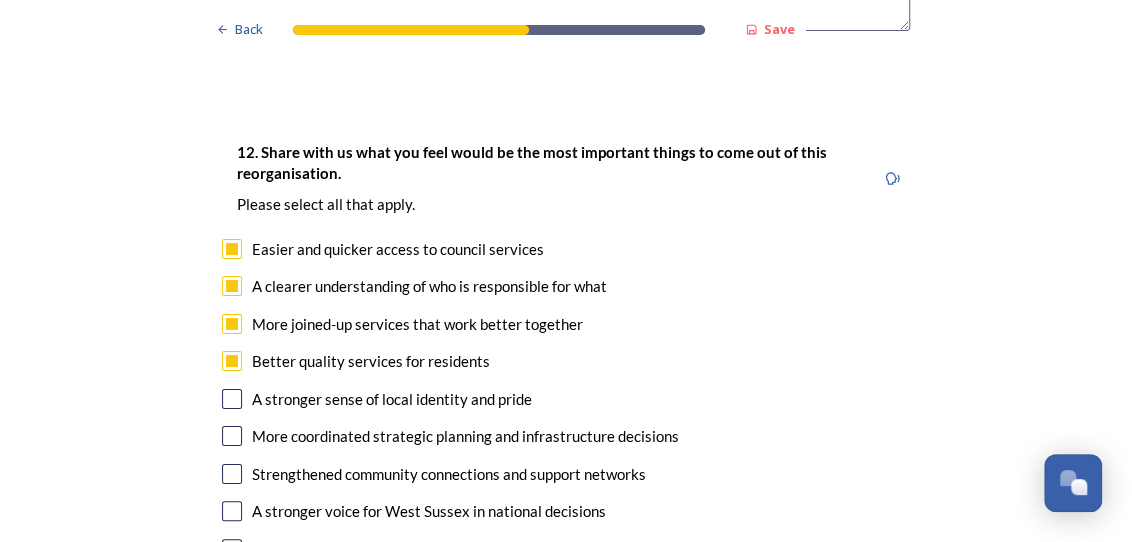scroll, scrollTop: 3416, scrollLeft: 0, axis: vertical 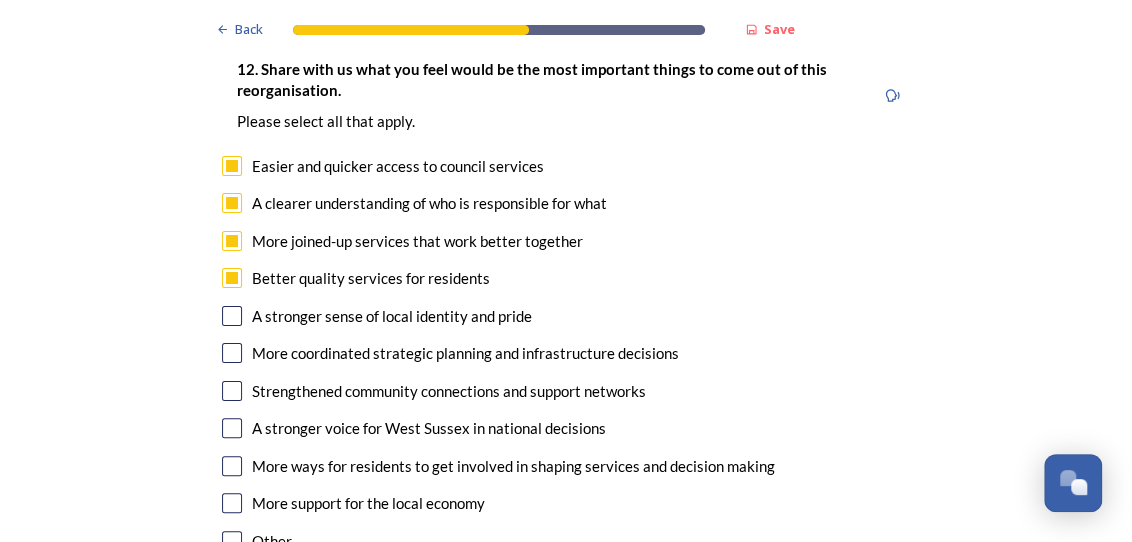 click at bounding box center [232, 353] 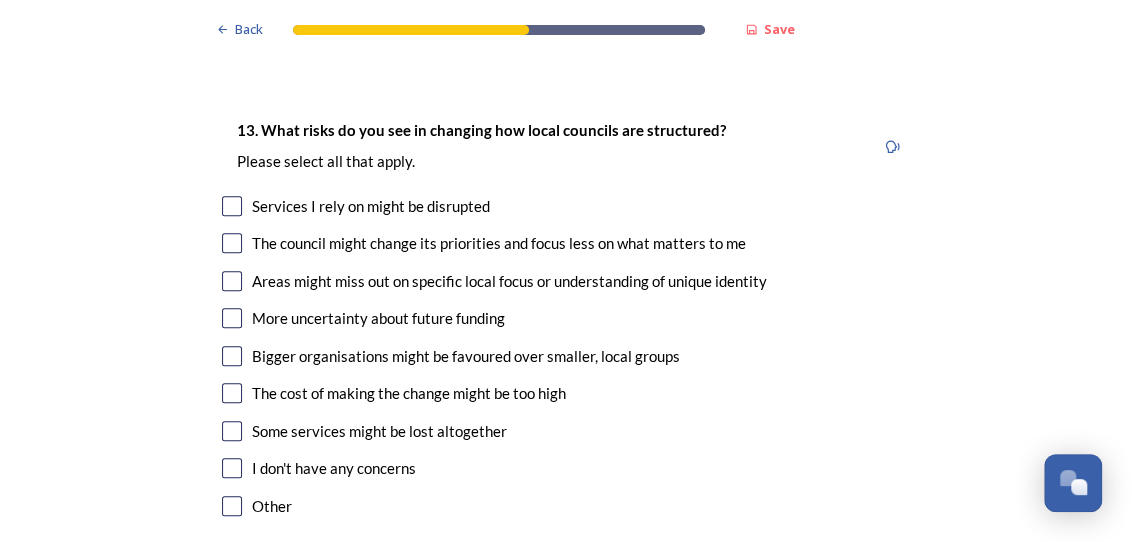 scroll, scrollTop: 3916, scrollLeft: 0, axis: vertical 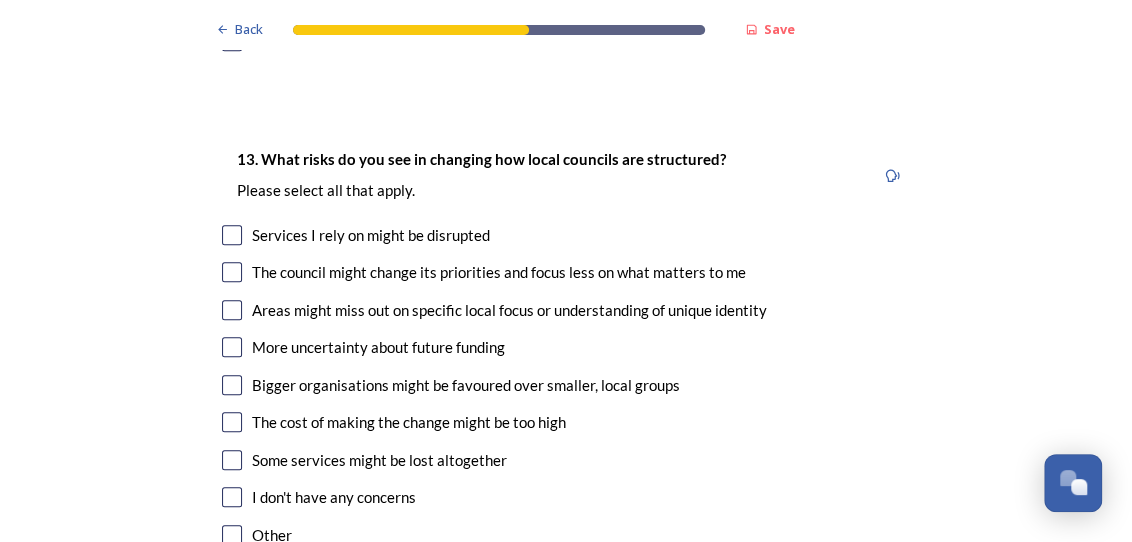 click at bounding box center [232, 272] 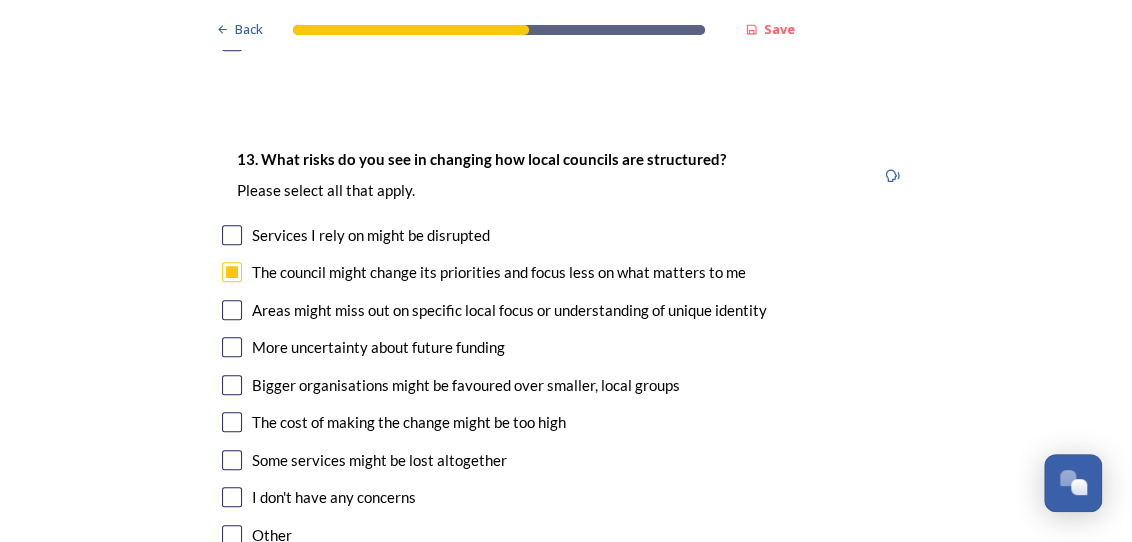 click at bounding box center (232, 310) 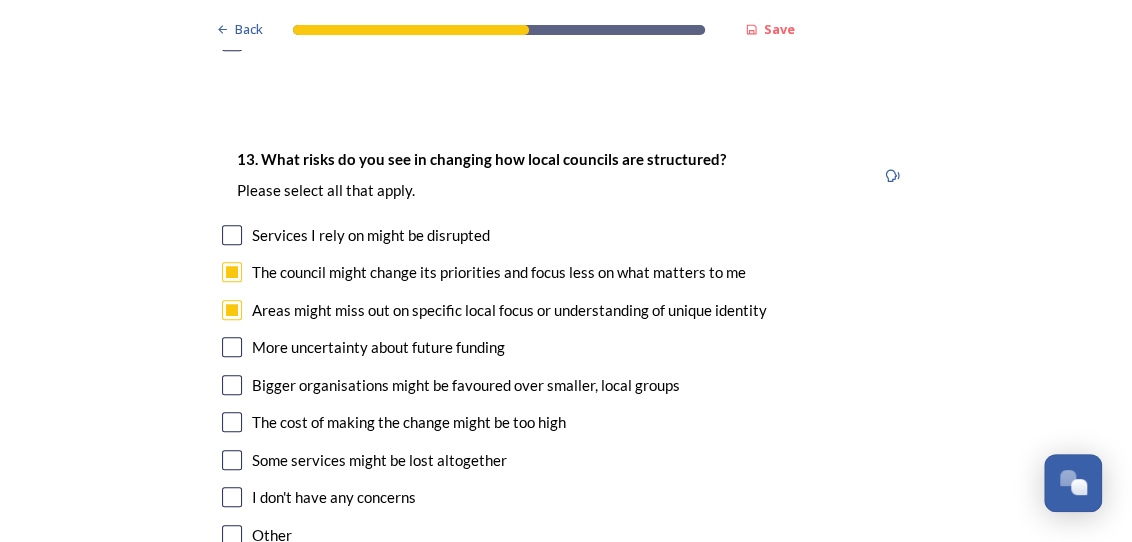 click at bounding box center (232, 460) 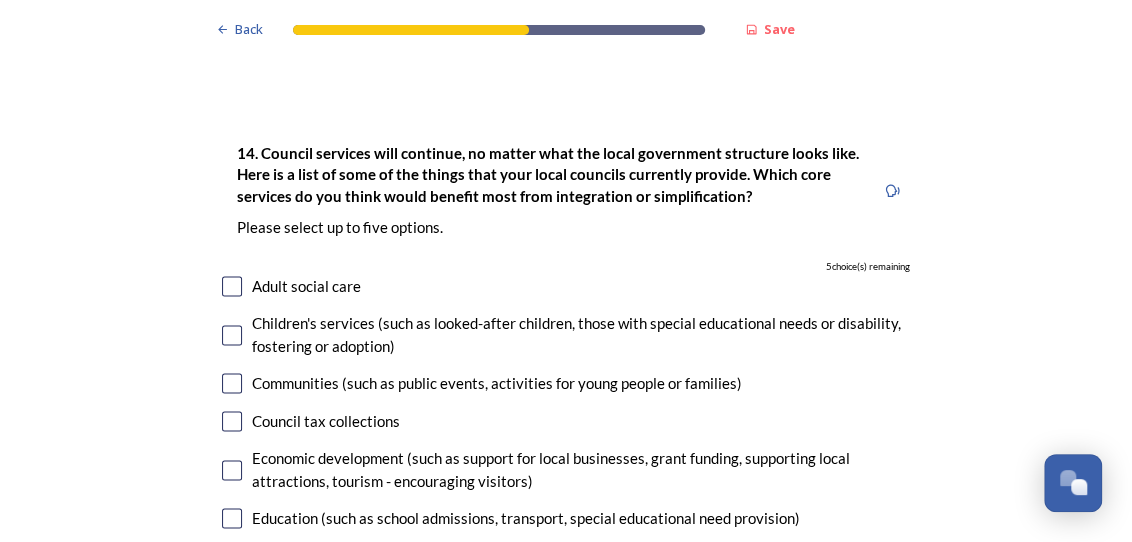 scroll, scrollTop: 4500, scrollLeft: 0, axis: vertical 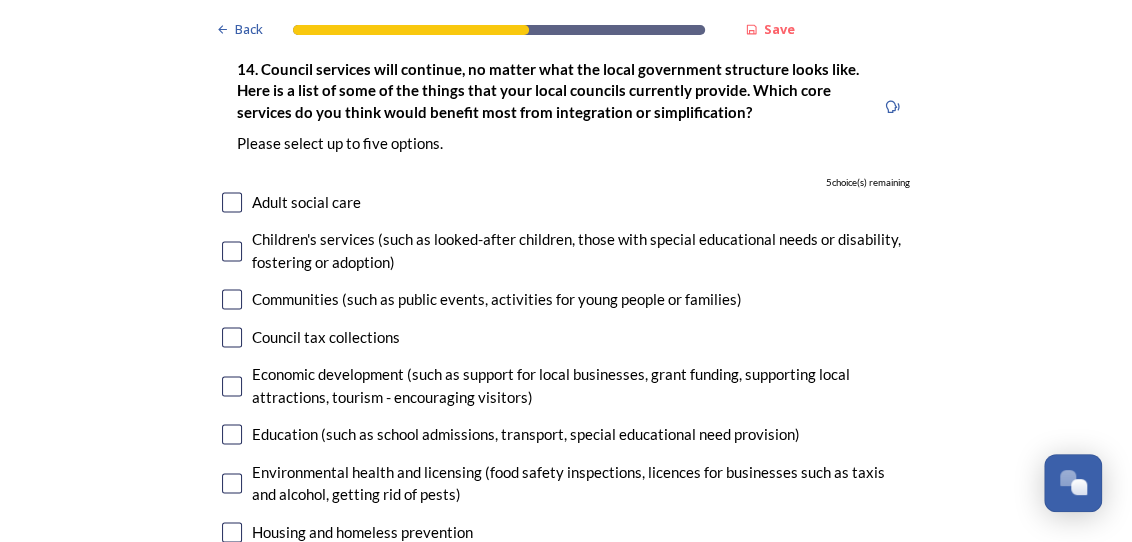 click at bounding box center (232, 337) 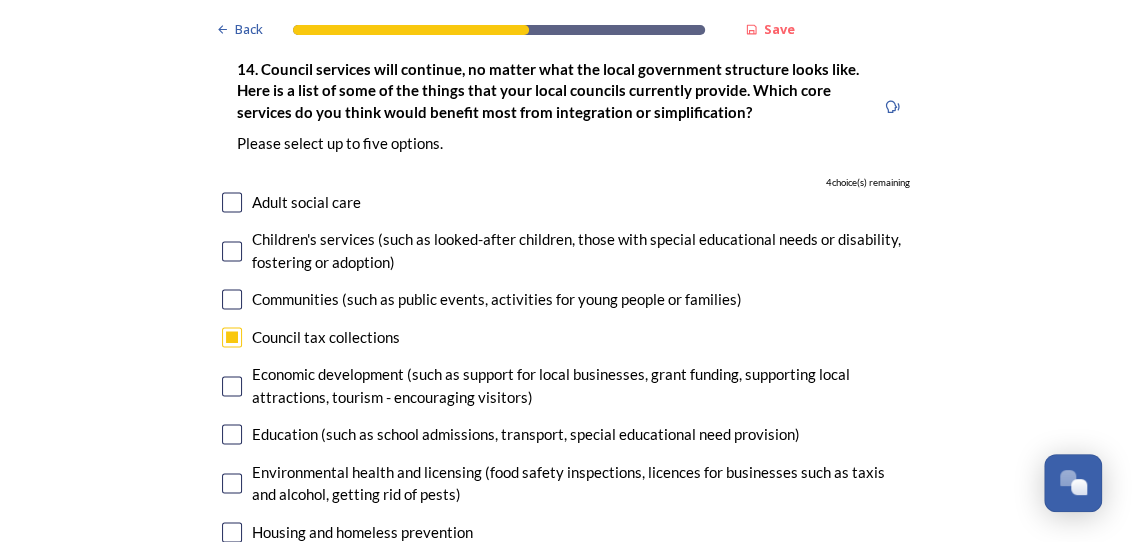 click at bounding box center [232, 386] 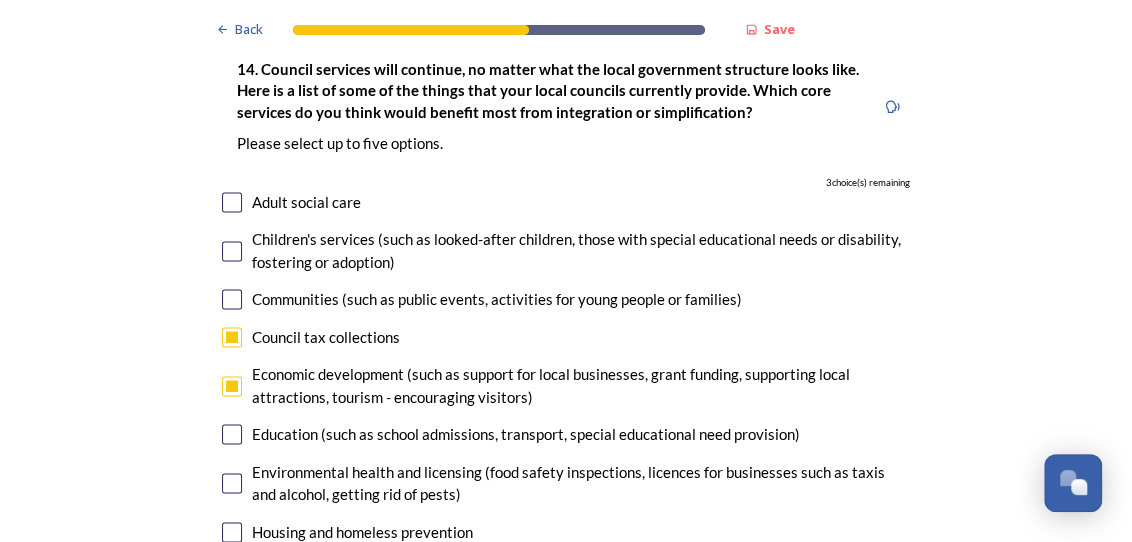 click at bounding box center (232, 434) 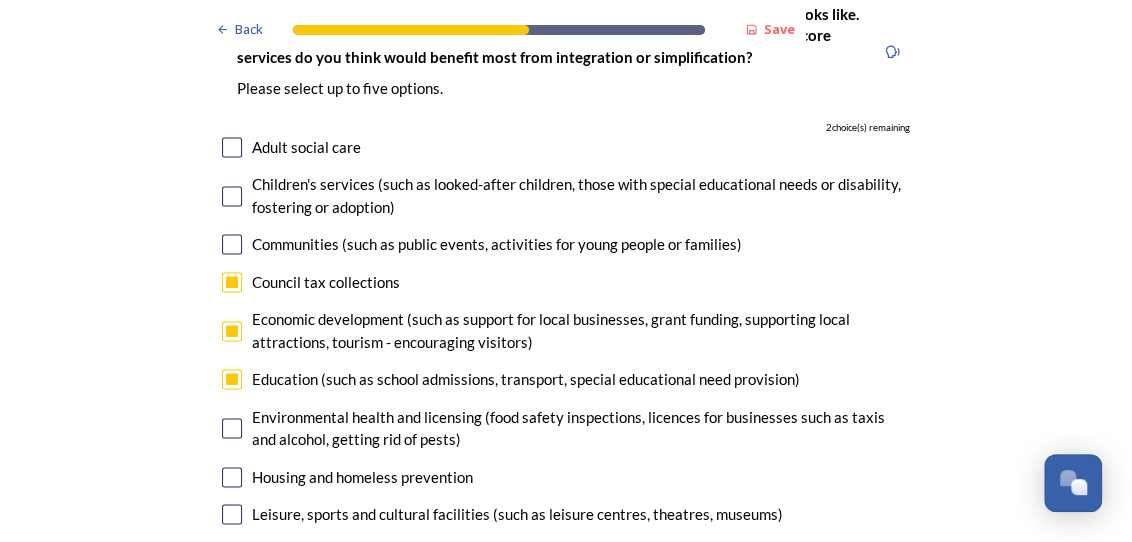 scroll, scrollTop: 4583, scrollLeft: 0, axis: vertical 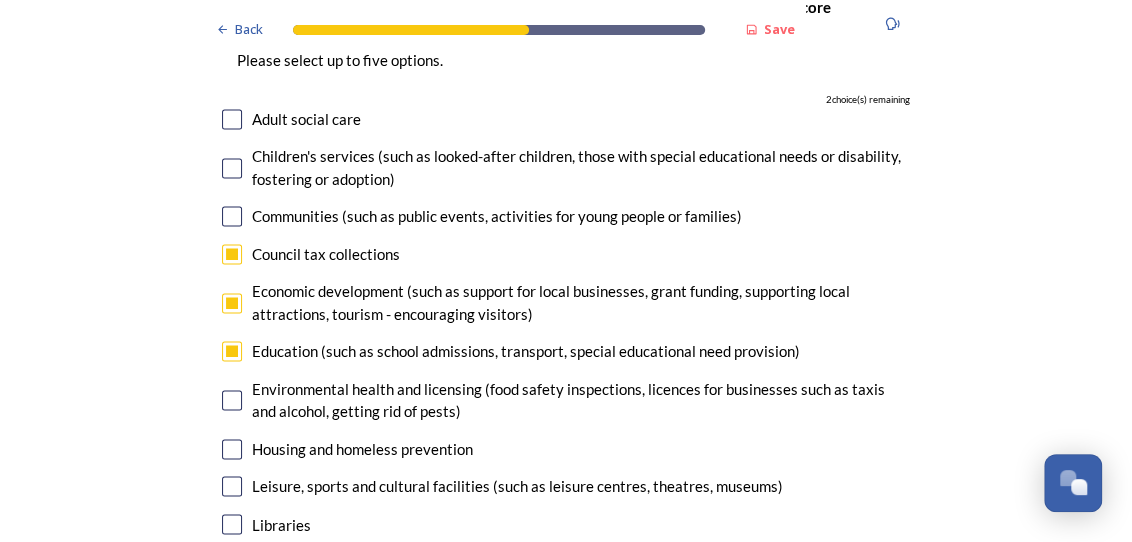 click at bounding box center (232, 449) 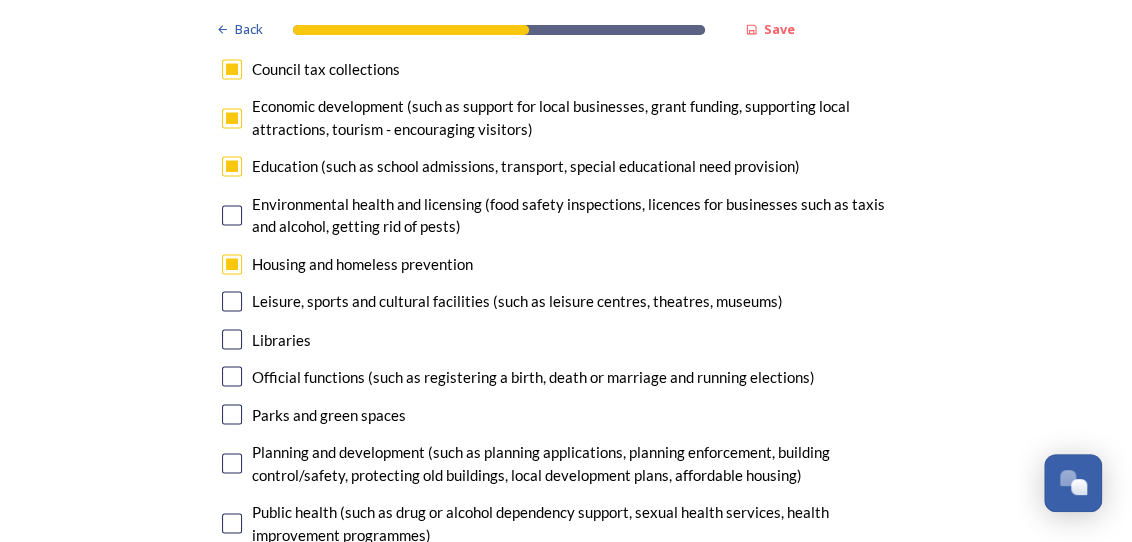scroll, scrollTop: 4666, scrollLeft: 0, axis: vertical 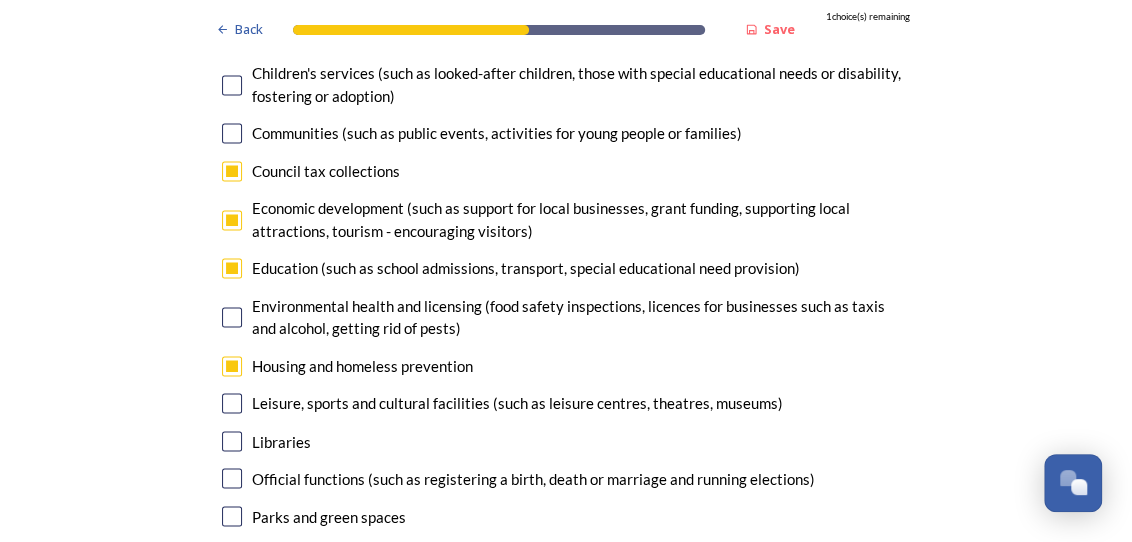 click at bounding box center [232, 565] 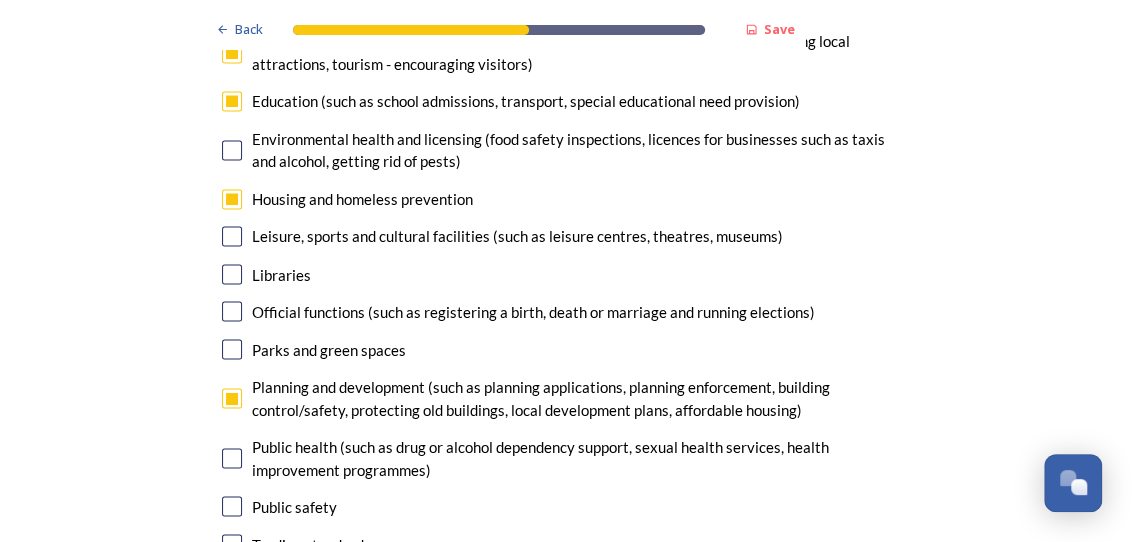 scroll, scrollTop: 4666, scrollLeft: 0, axis: vertical 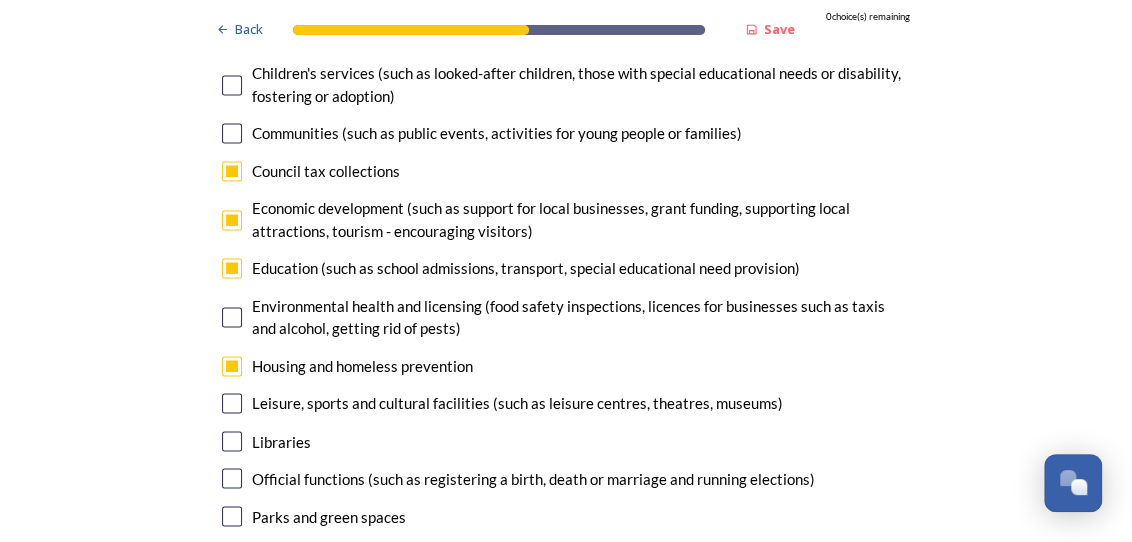 click at bounding box center [232, 366] 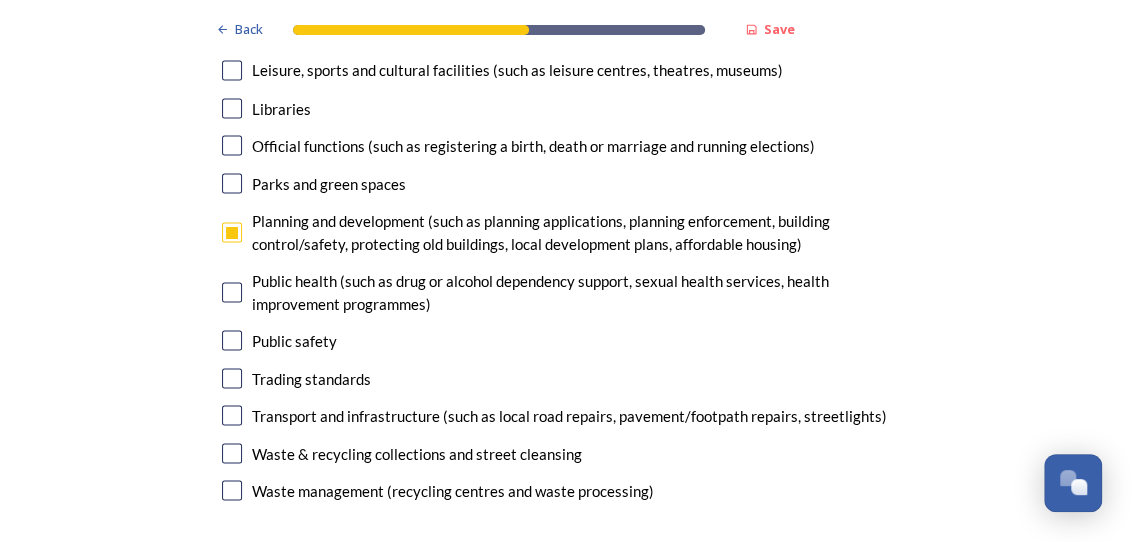 scroll, scrollTop: 5000, scrollLeft: 0, axis: vertical 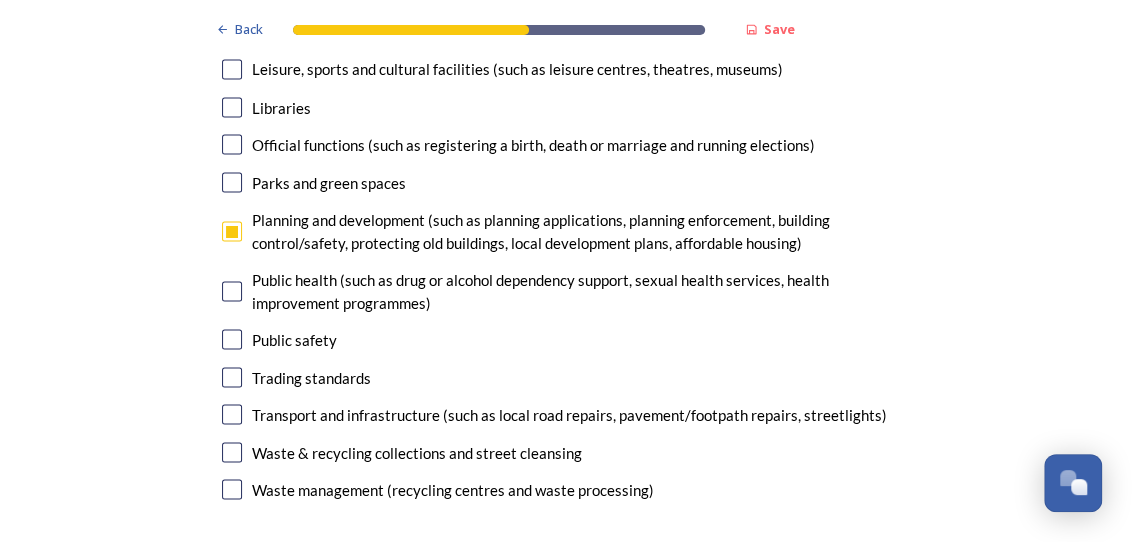 click at bounding box center [232, 414] 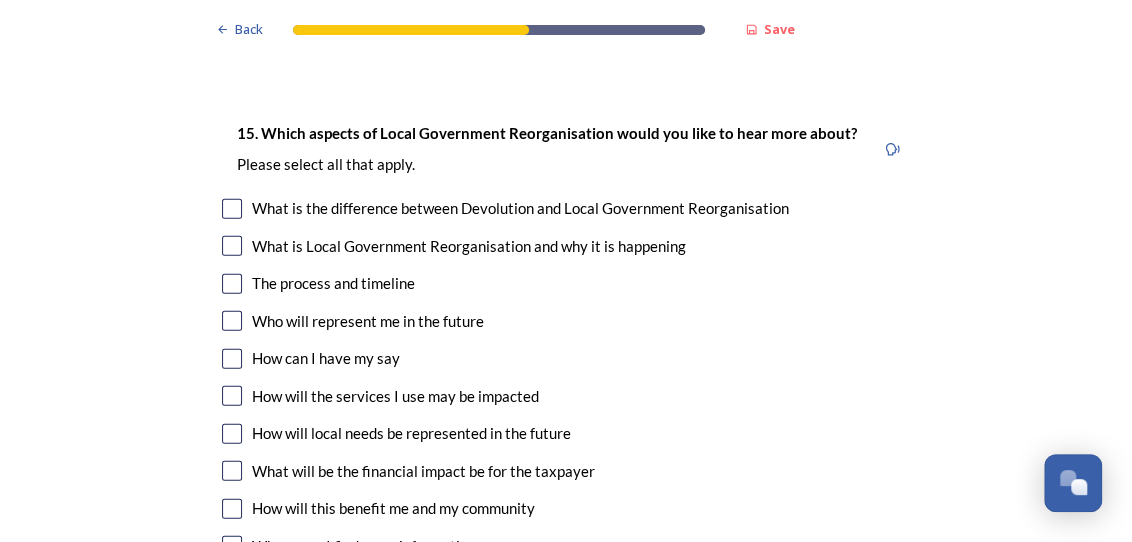 scroll, scrollTop: 5500, scrollLeft: 0, axis: vertical 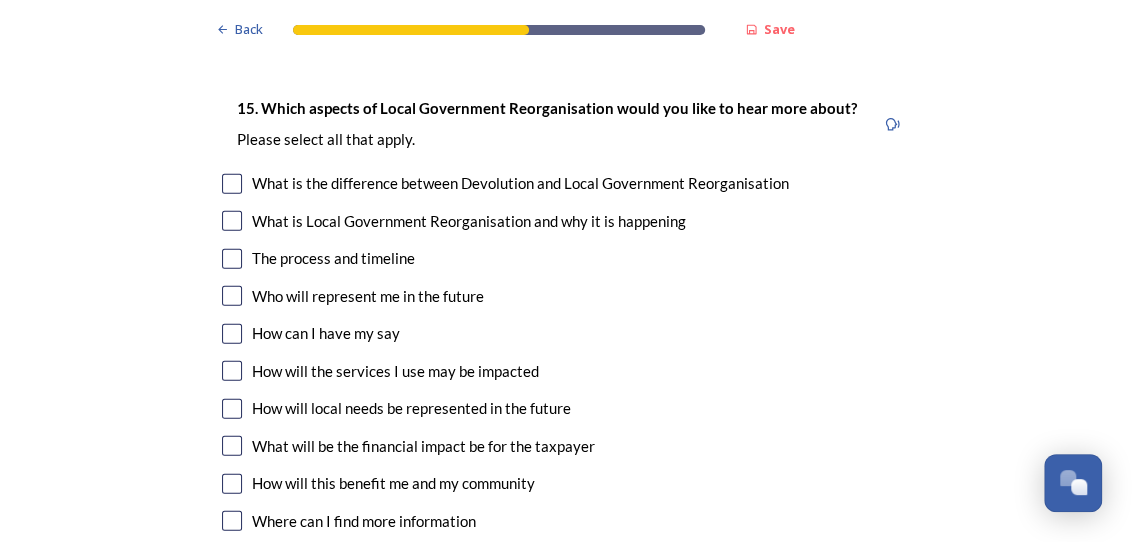 click at bounding box center [232, 446] 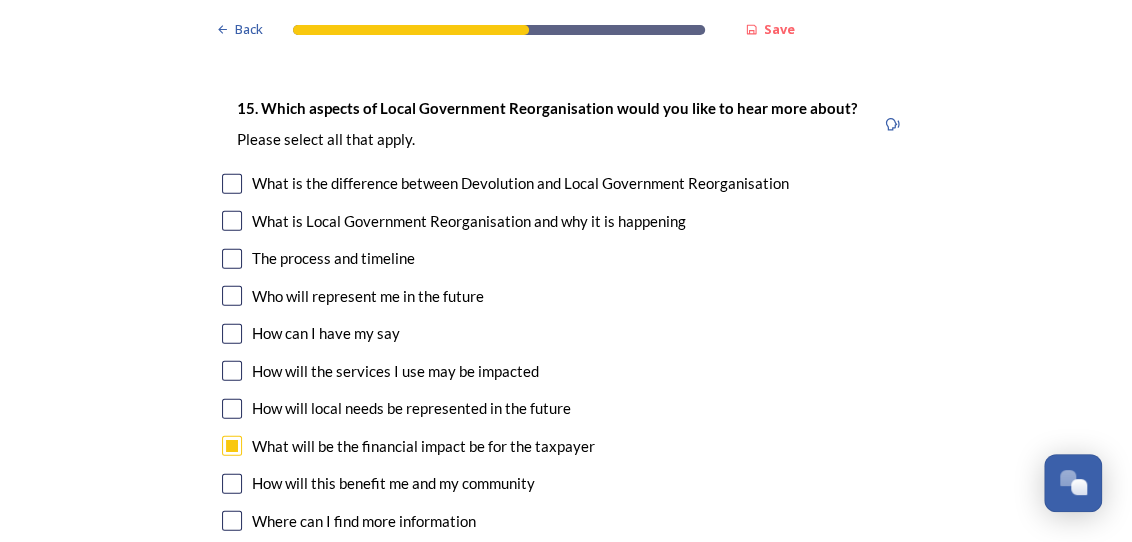 click at bounding box center [232, 484] 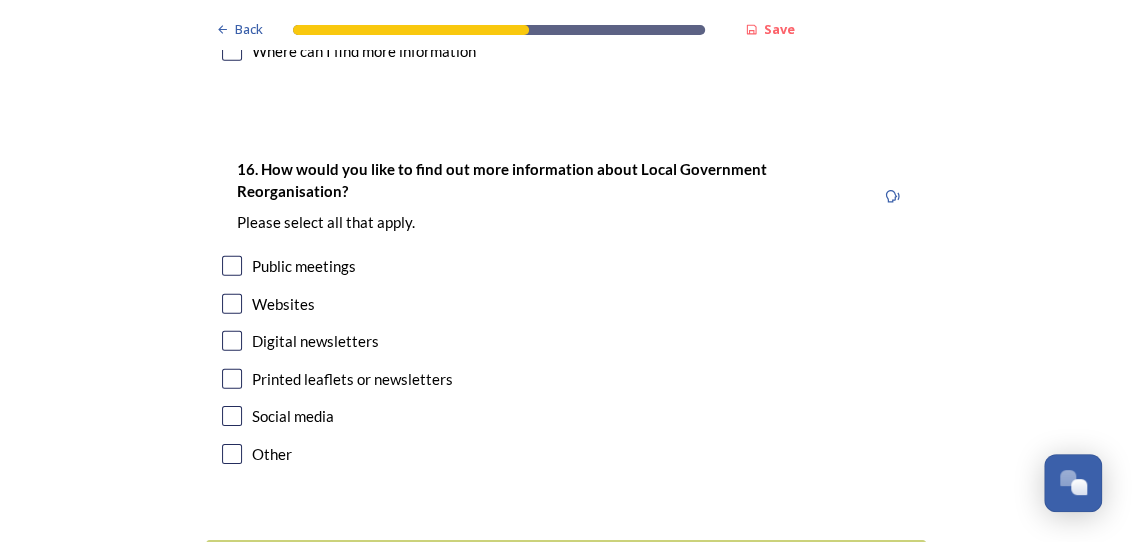 scroll, scrollTop: 6000, scrollLeft: 0, axis: vertical 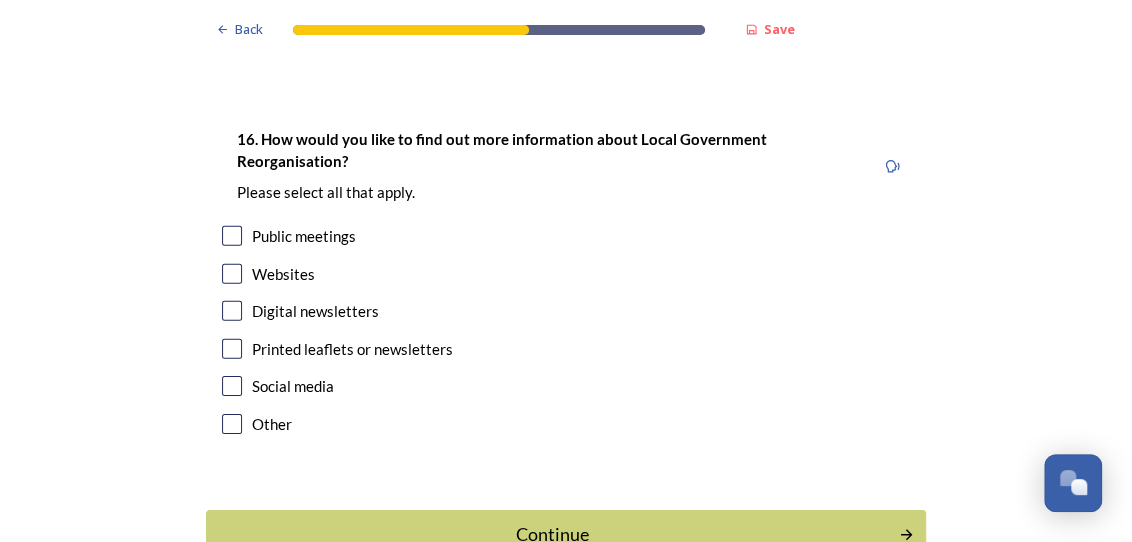 click at bounding box center (232, 236) 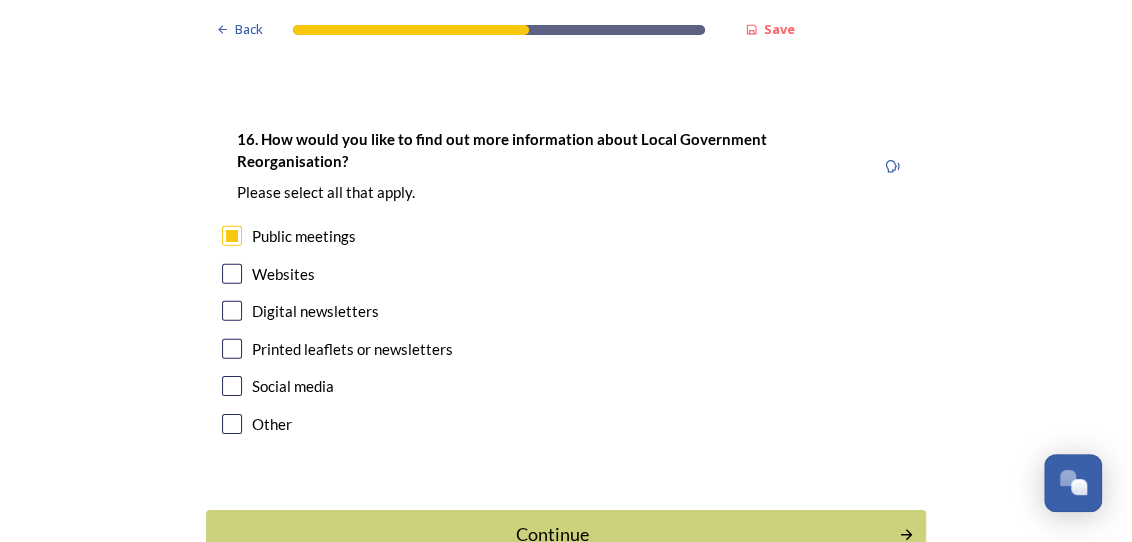 click at bounding box center [232, 311] 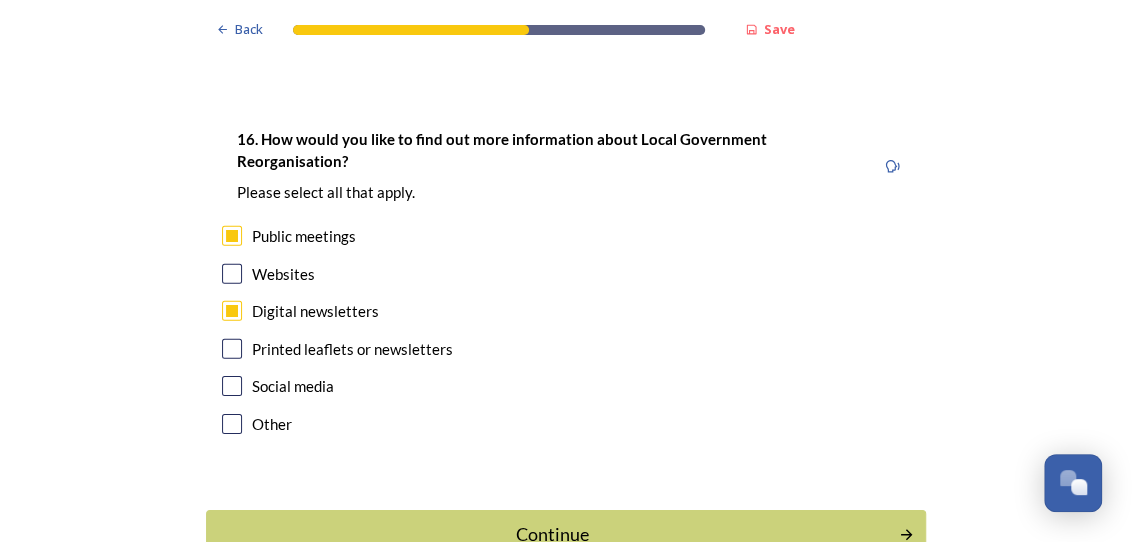 click at bounding box center (232, 349) 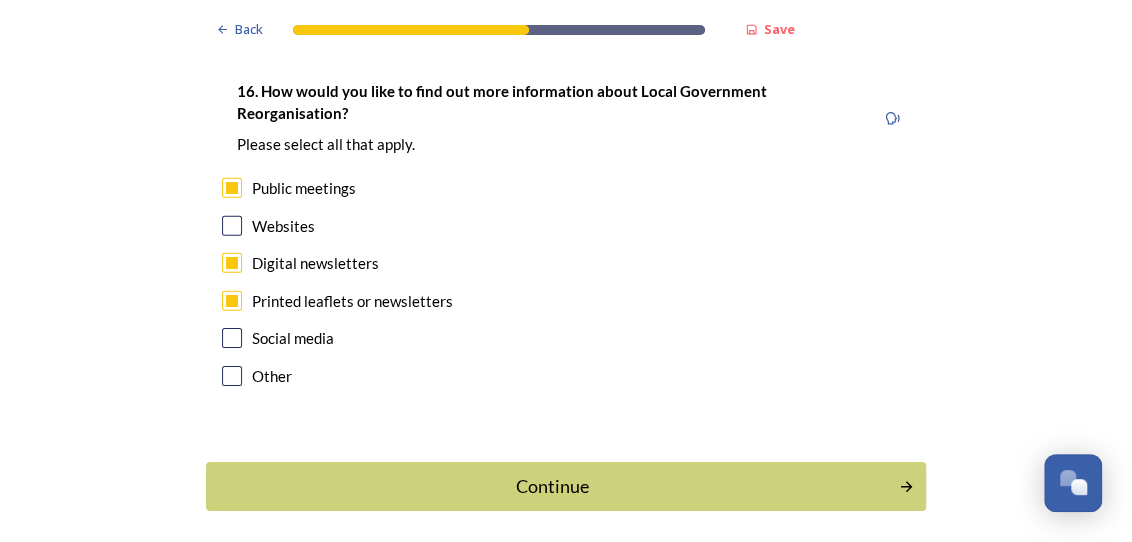 scroll, scrollTop: 6074, scrollLeft: 0, axis: vertical 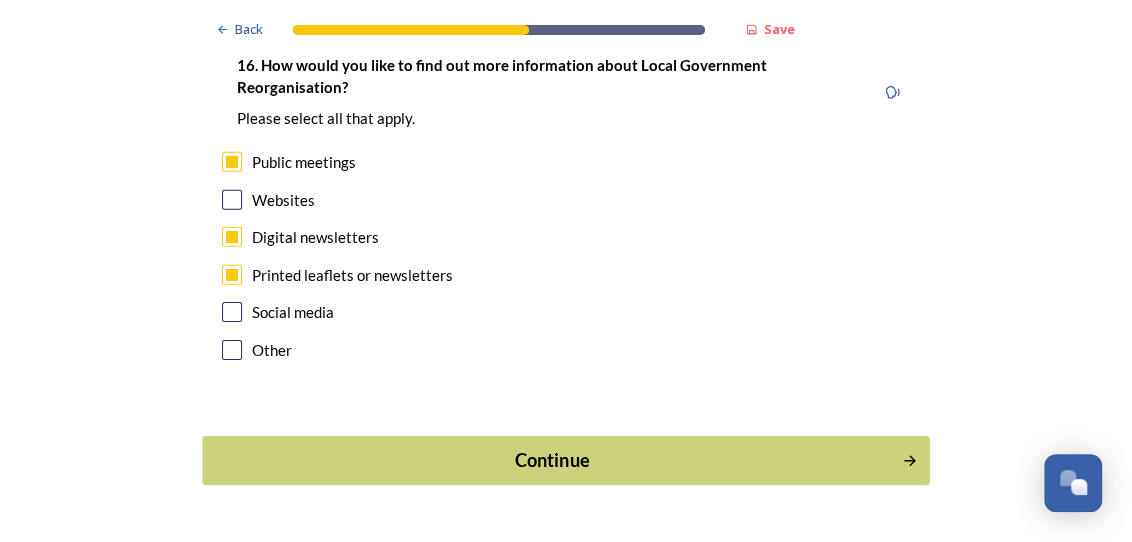 click on "Continue" at bounding box center [552, 460] 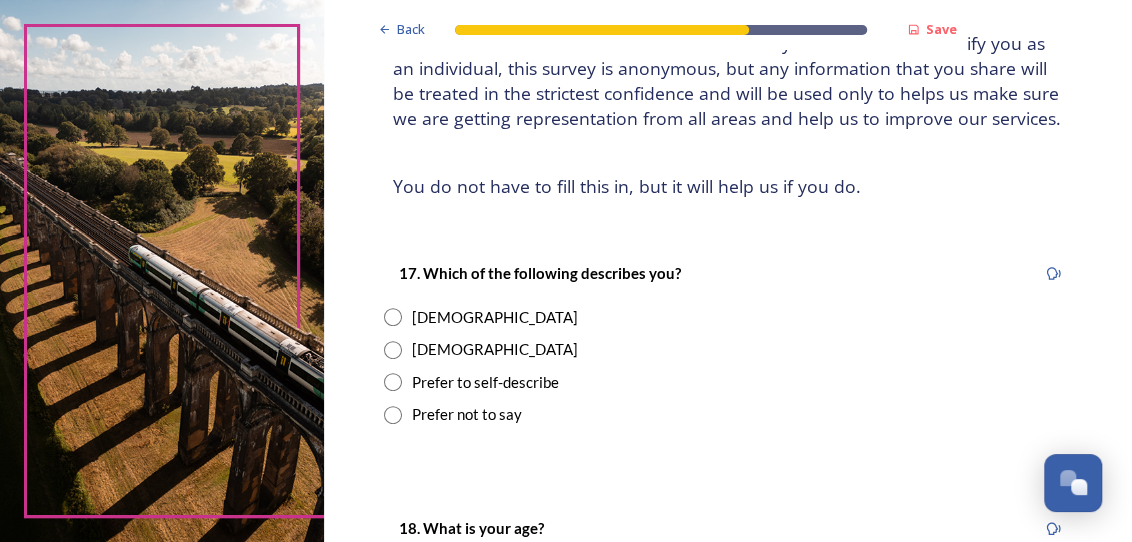 scroll, scrollTop: 249, scrollLeft: 0, axis: vertical 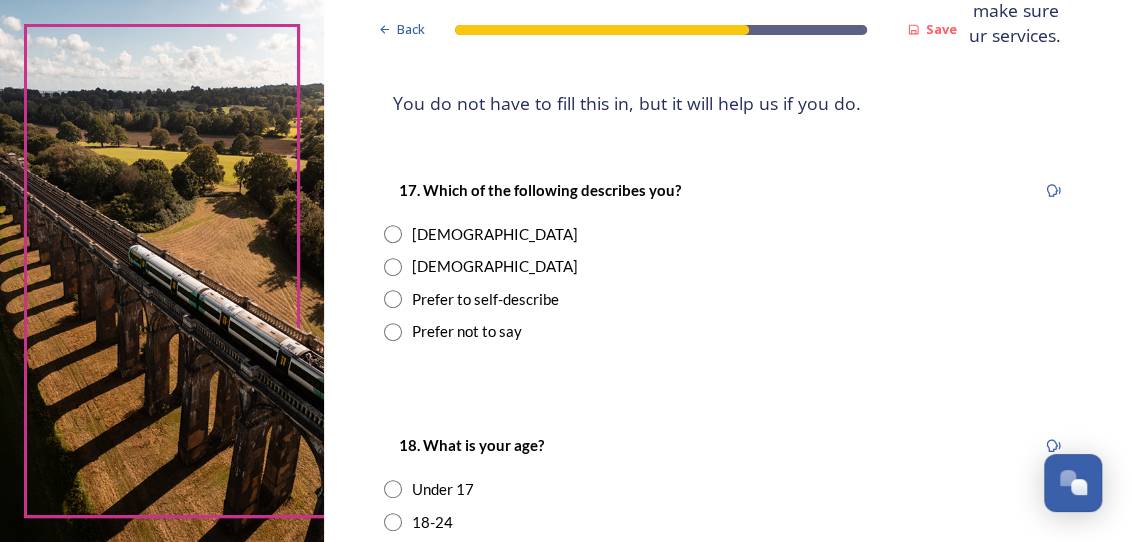 click at bounding box center [393, 234] 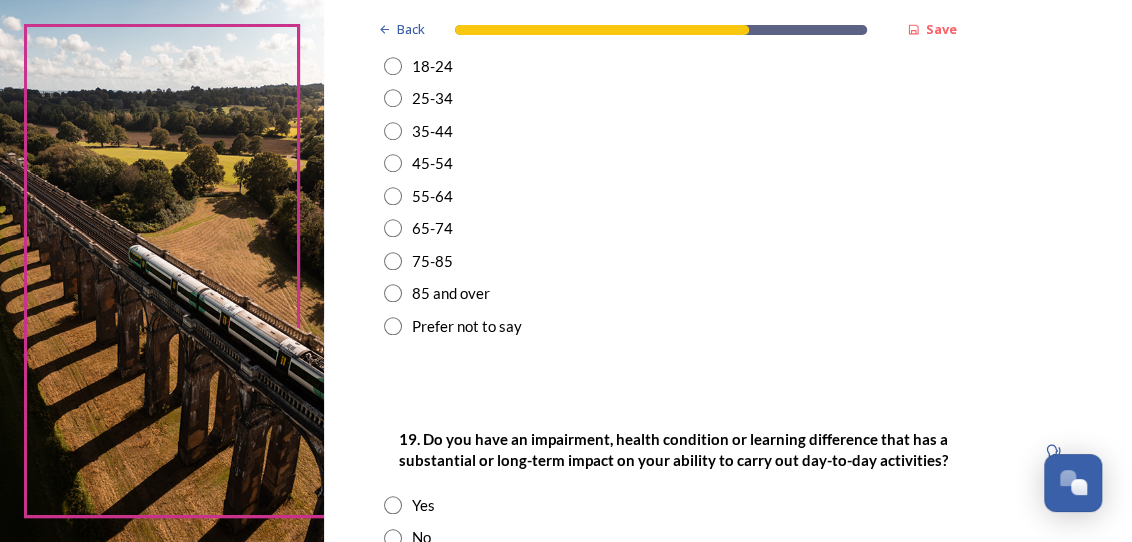 scroll, scrollTop: 750, scrollLeft: 0, axis: vertical 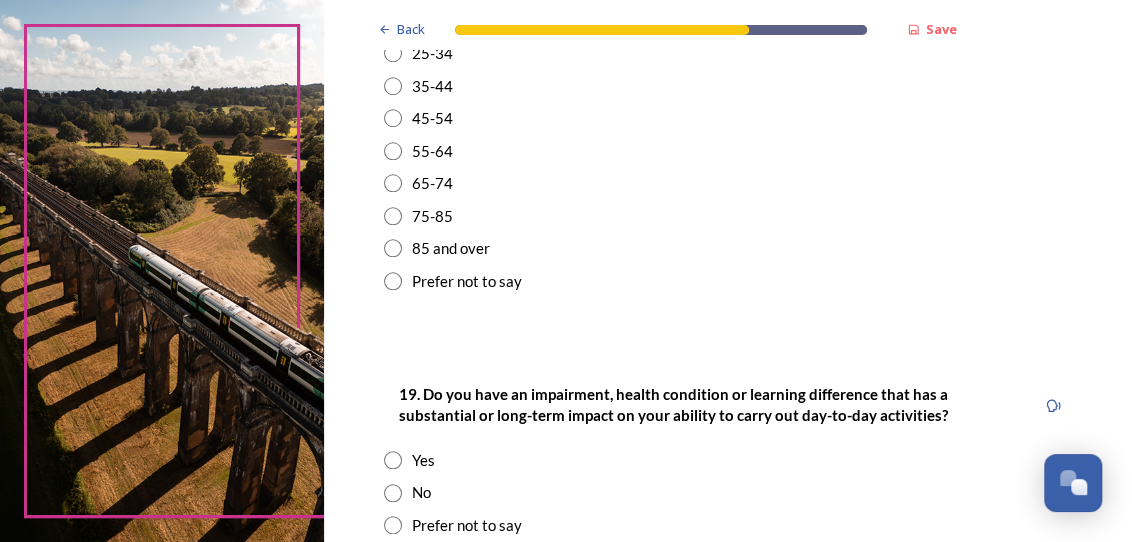 click at bounding box center [393, 183] 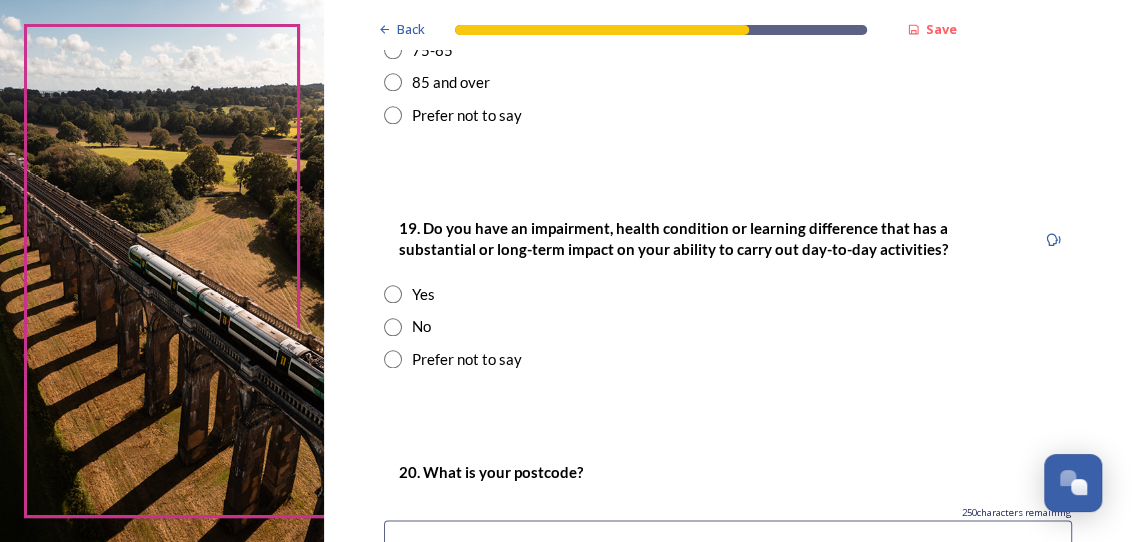 scroll, scrollTop: 999, scrollLeft: 0, axis: vertical 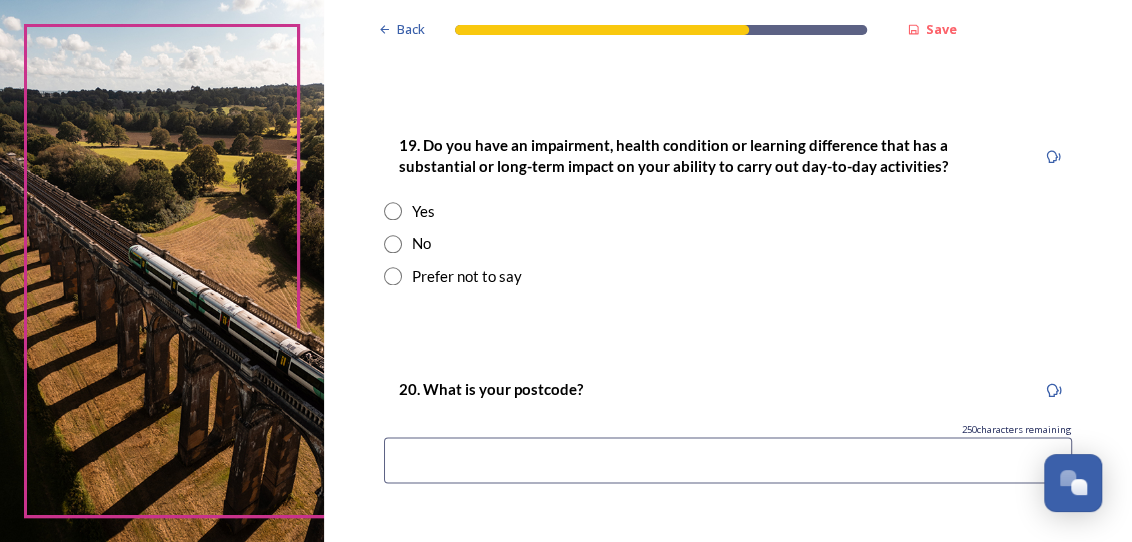 click at bounding box center (393, 244) 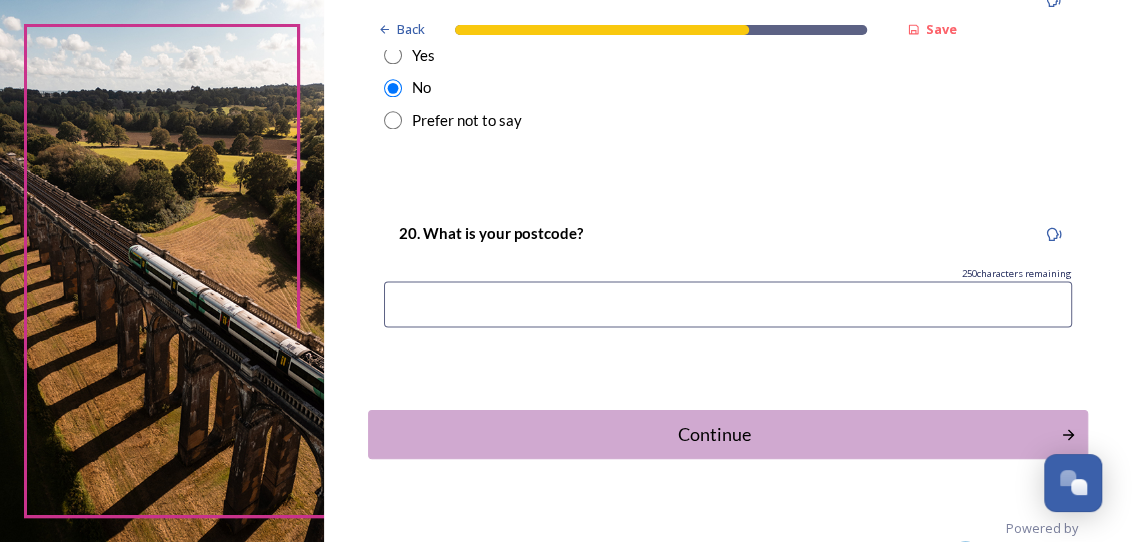 scroll, scrollTop: 1166, scrollLeft: 0, axis: vertical 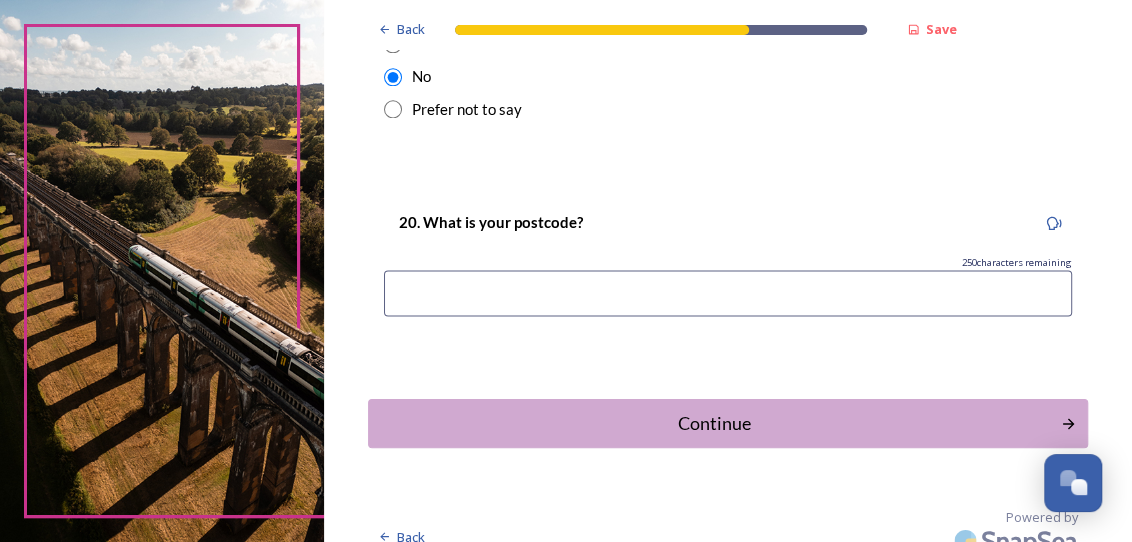 click at bounding box center (728, 293) 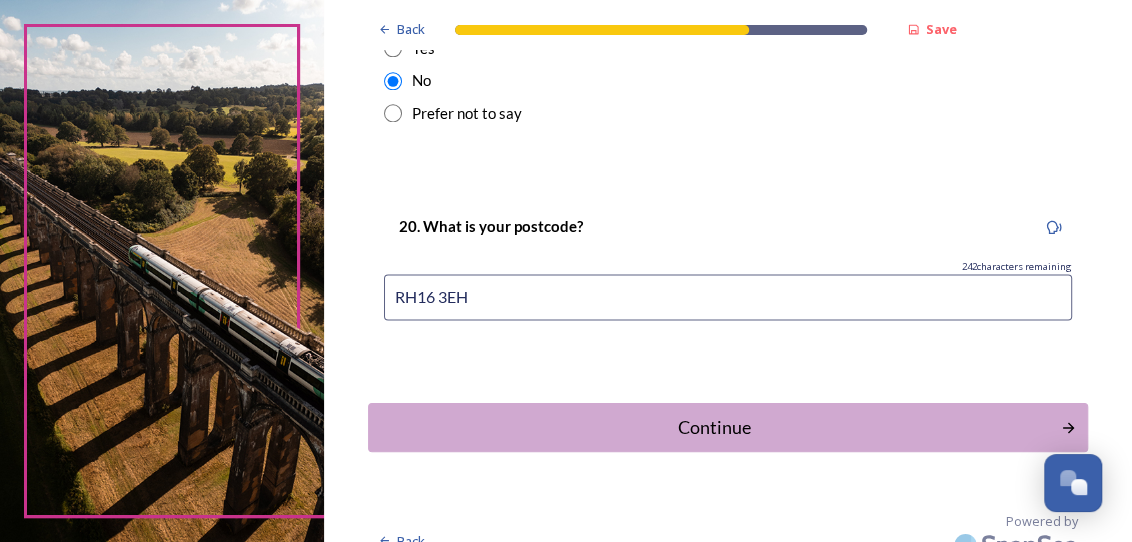 scroll, scrollTop: 1212, scrollLeft: 0, axis: vertical 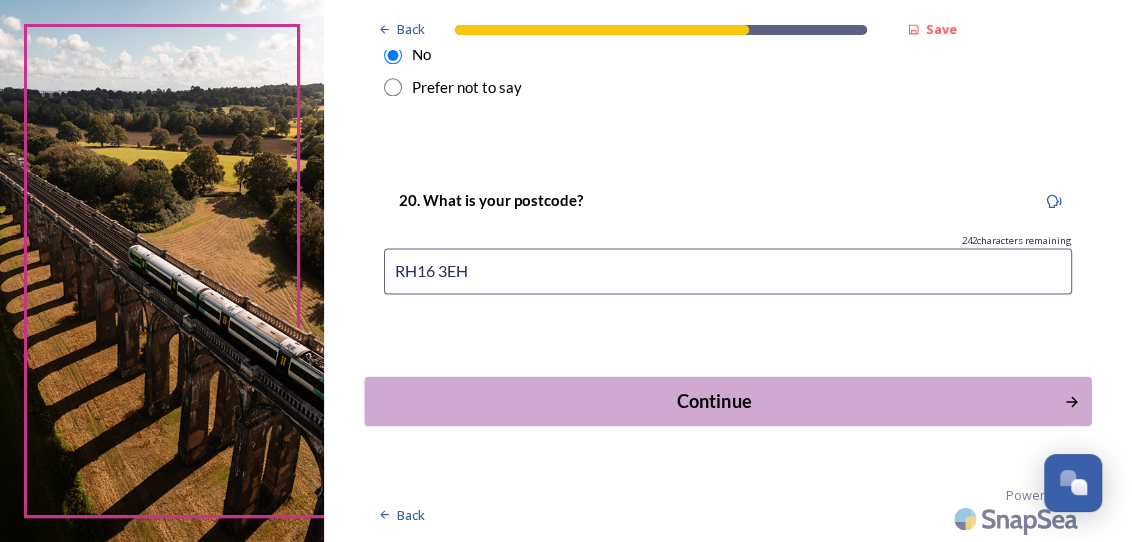type on "RH16 3EH" 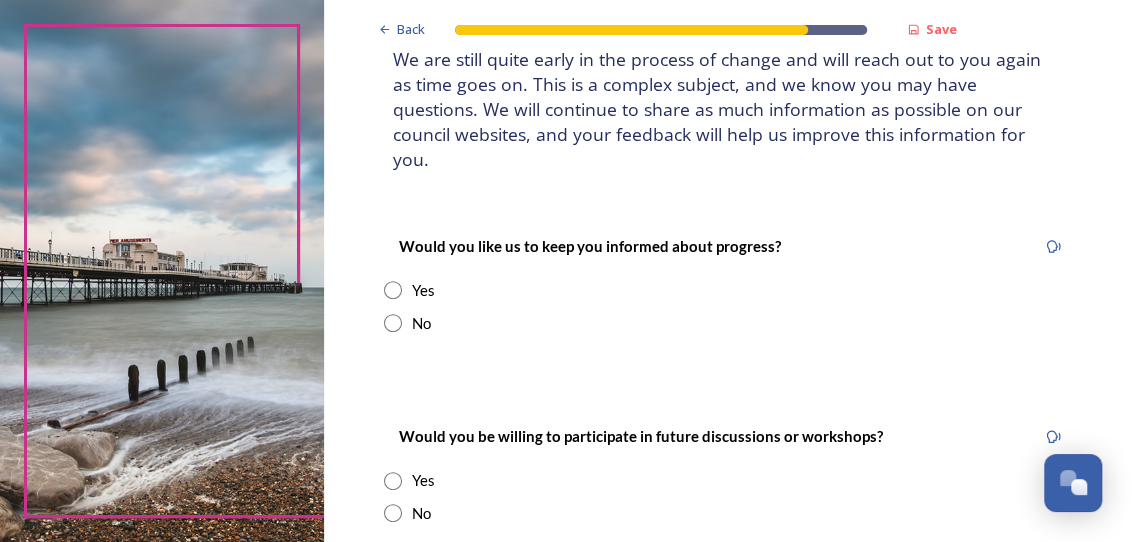 scroll, scrollTop: 166, scrollLeft: 0, axis: vertical 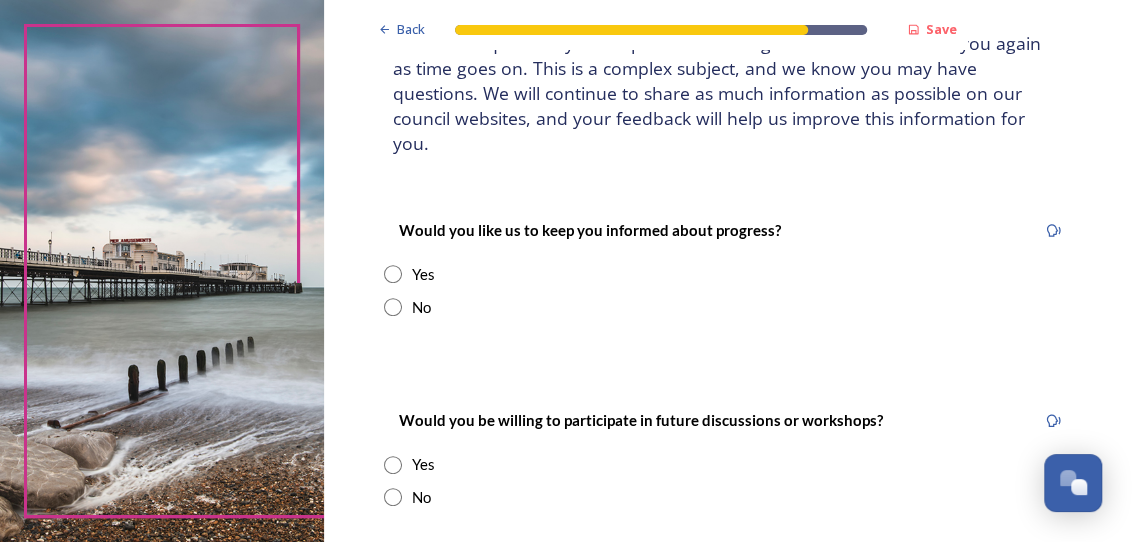 click at bounding box center [393, 274] 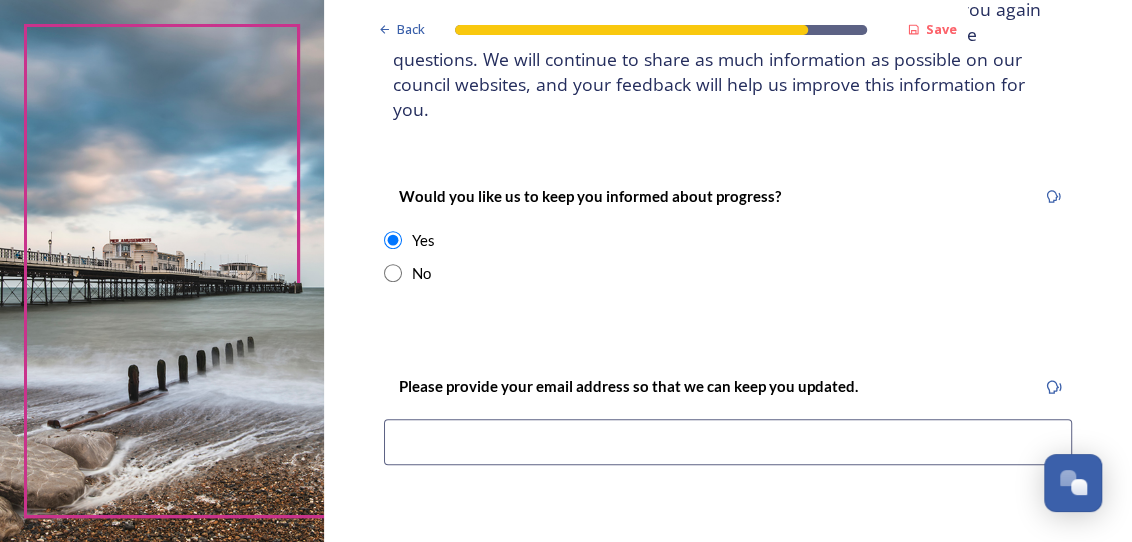 scroll, scrollTop: 249, scrollLeft: 0, axis: vertical 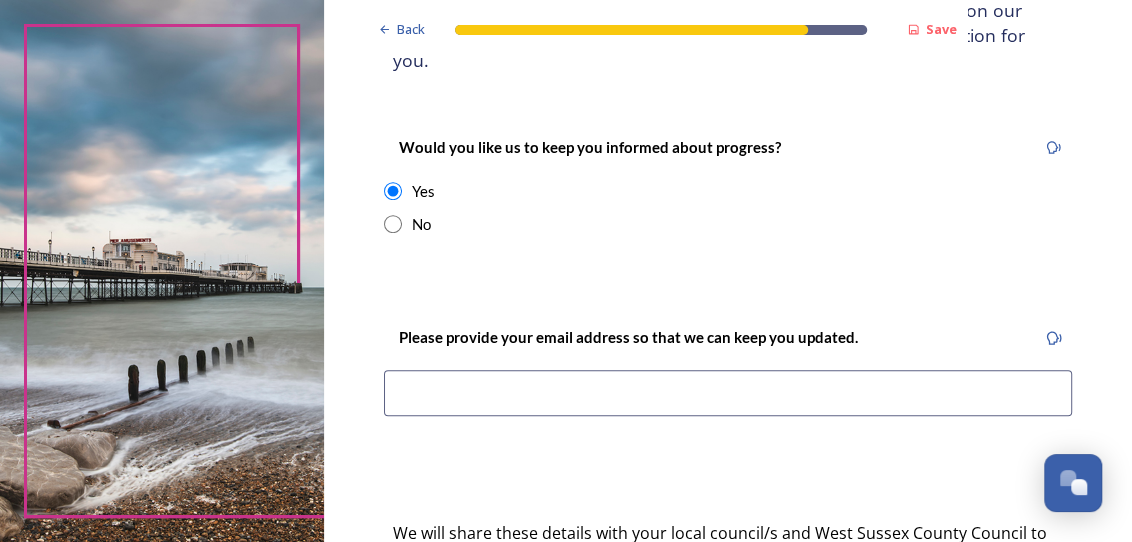 click at bounding box center [728, 393] 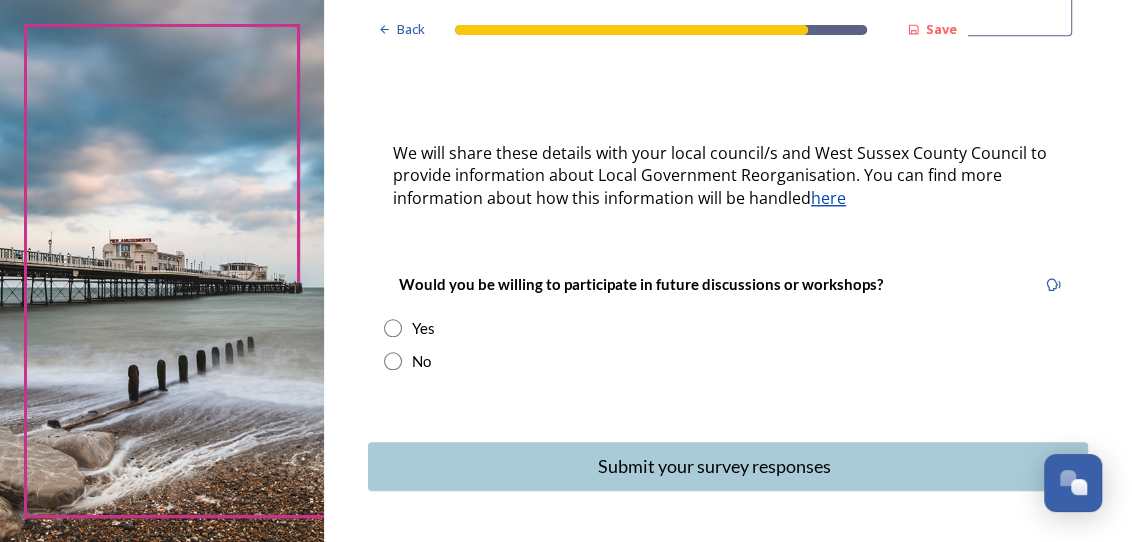 scroll, scrollTop: 666, scrollLeft: 0, axis: vertical 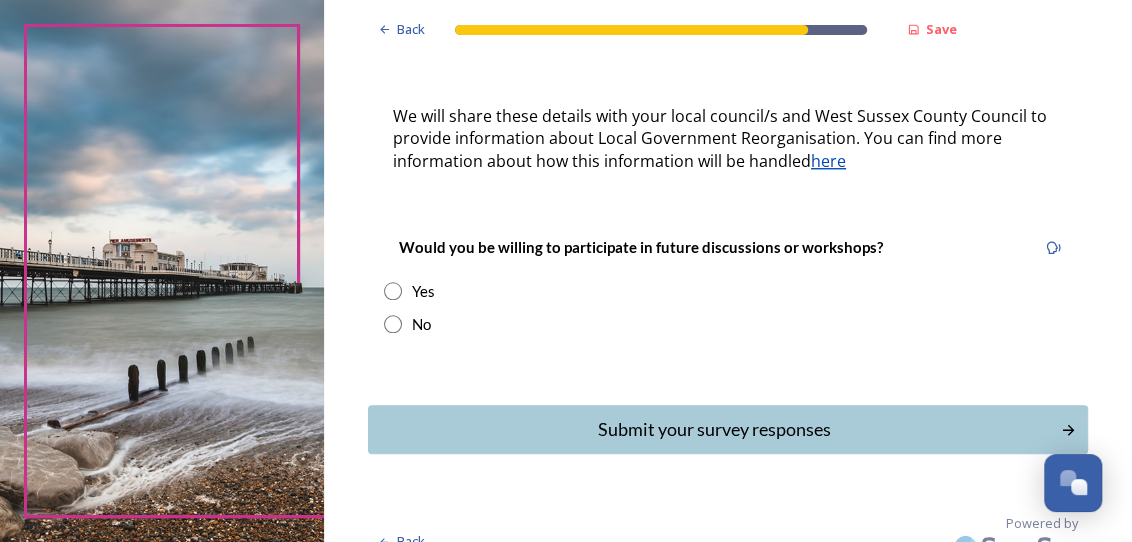 click at bounding box center (393, 291) 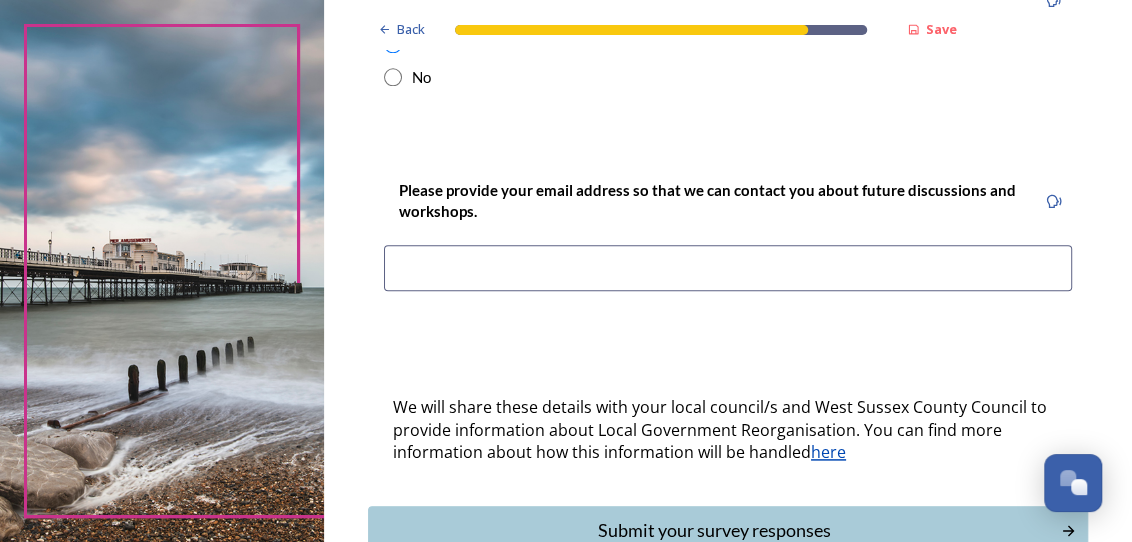 scroll, scrollTop: 916, scrollLeft: 0, axis: vertical 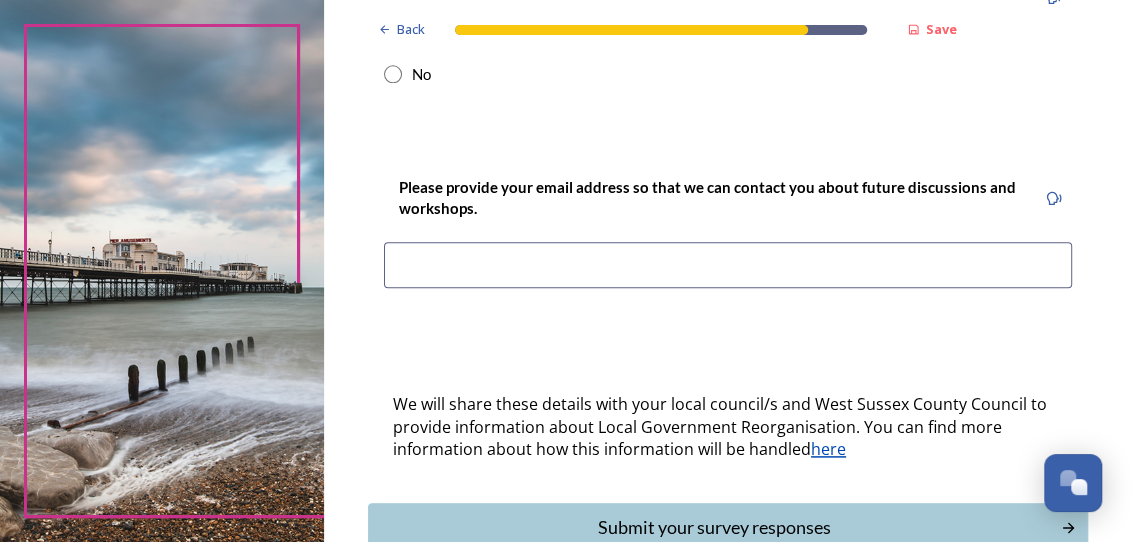 click at bounding box center [728, 265] 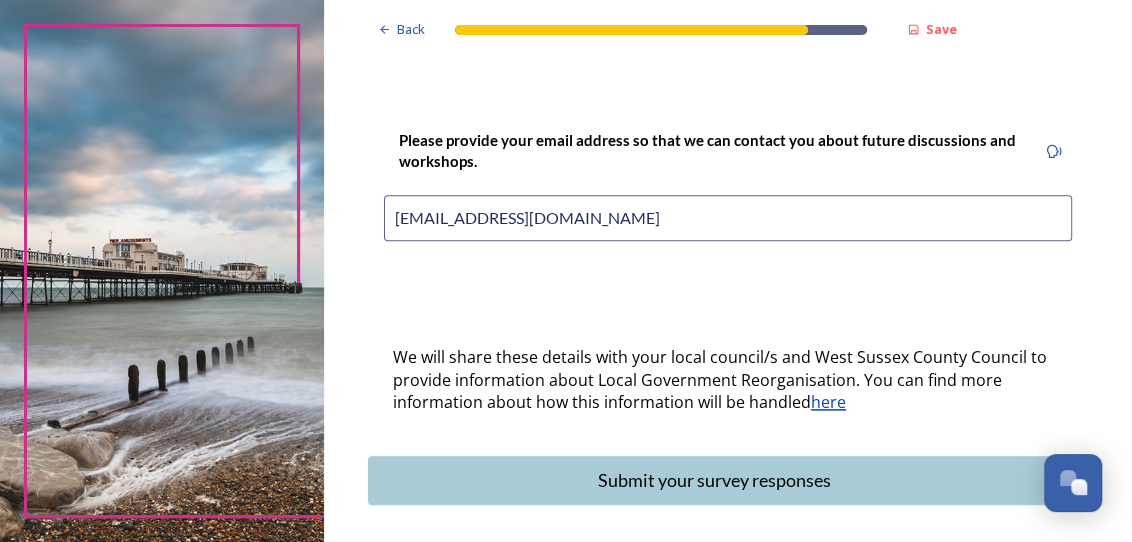 scroll, scrollTop: 1016, scrollLeft: 0, axis: vertical 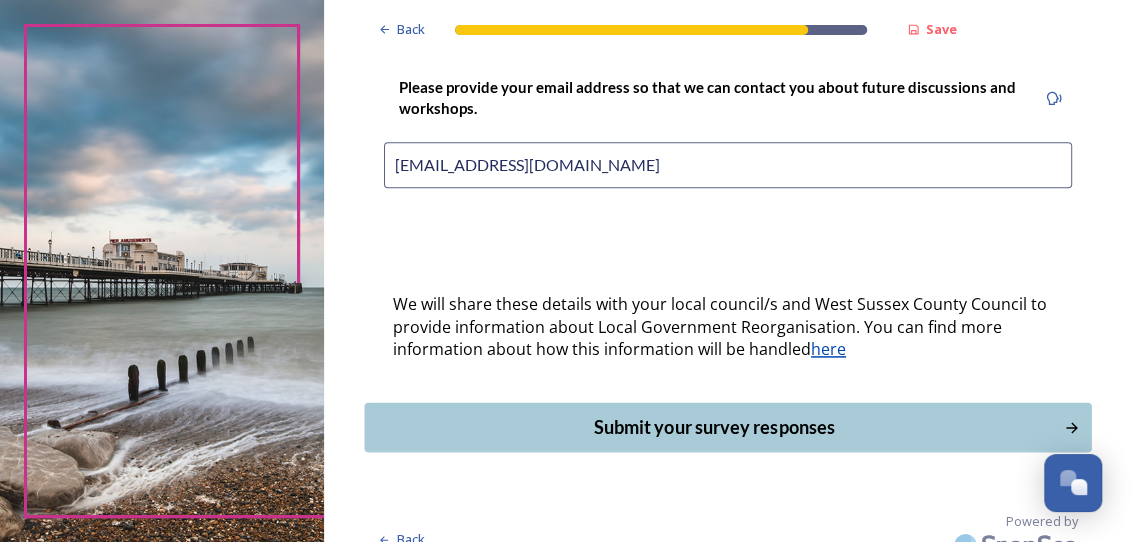 click on "Submit your survey responses" at bounding box center [713, 427] 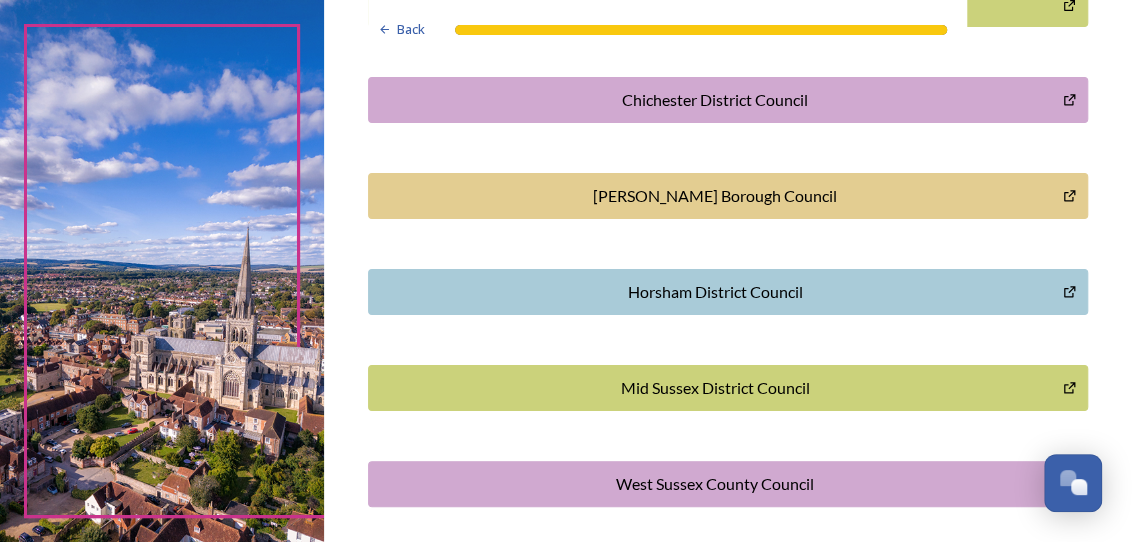 scroll, scrollTop: 666, scrollLeft: 0, axis: vertical 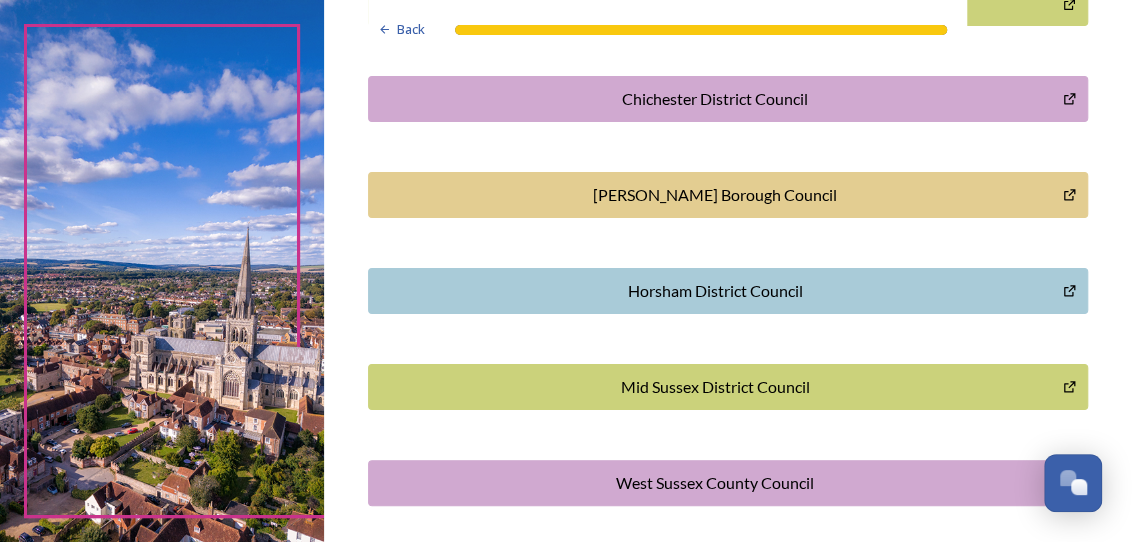 click on "Mid Sussex District Council" at bounding box center [715, 387] 